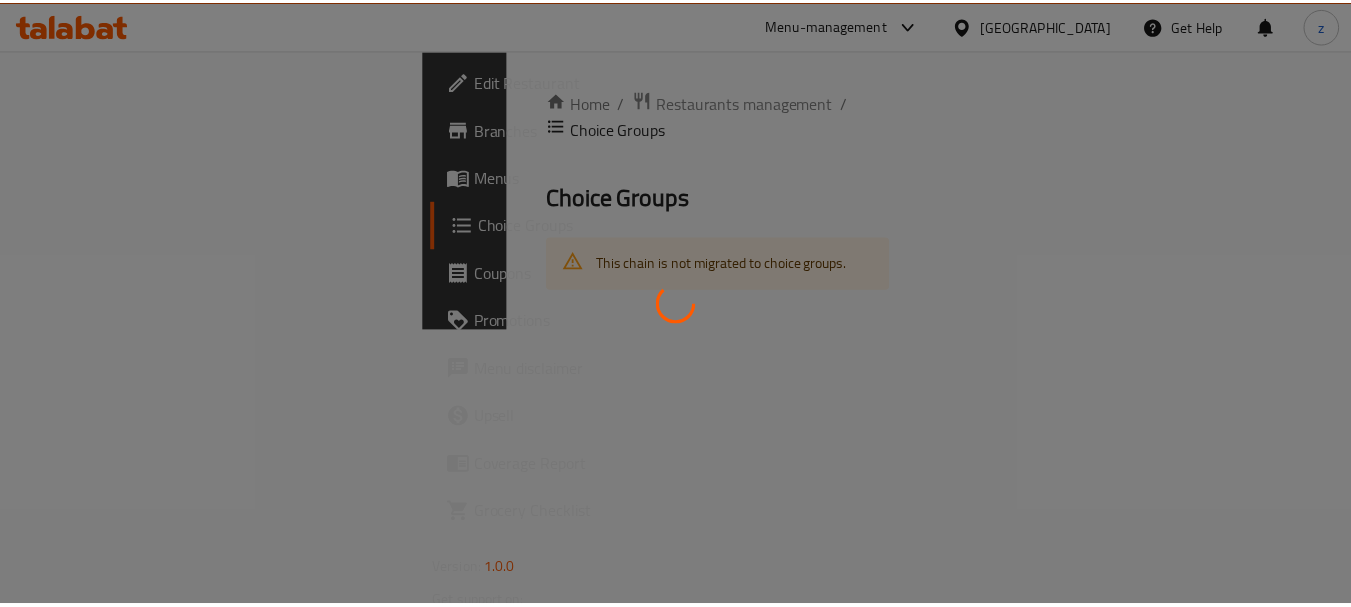 scroll, scrollTop: 0, scrollLeft: 0, axis: both 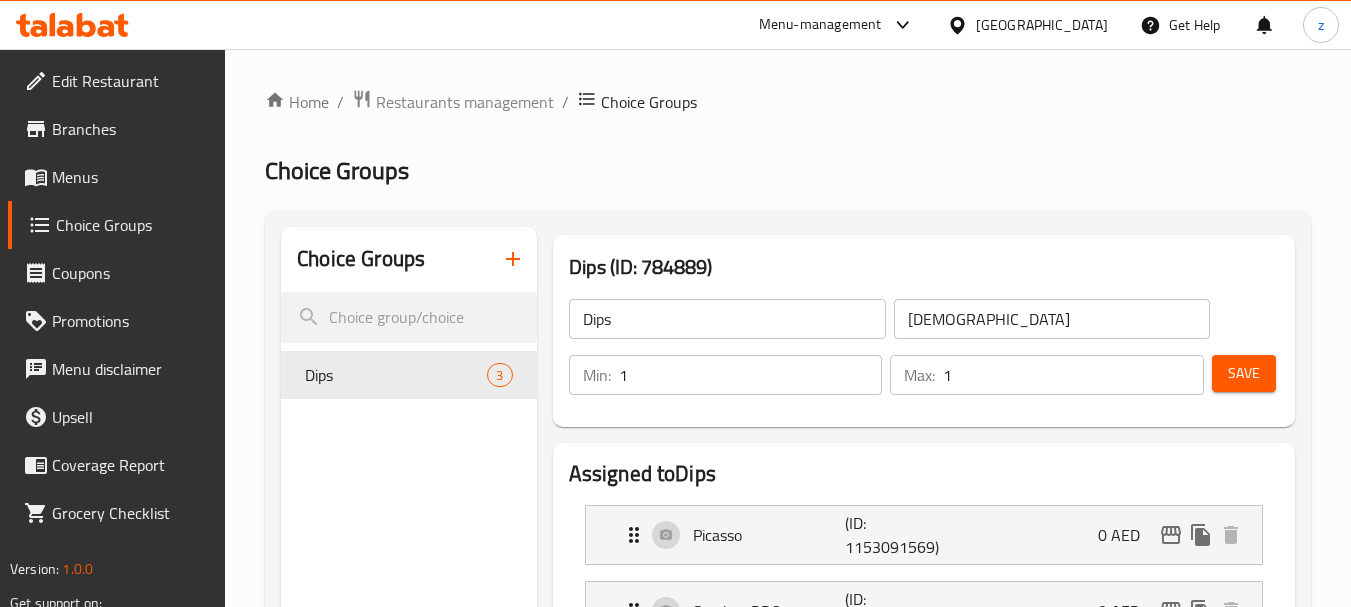 click on "[GEOGRAPHIC_DATA]" at bounding box center [1042, 25] 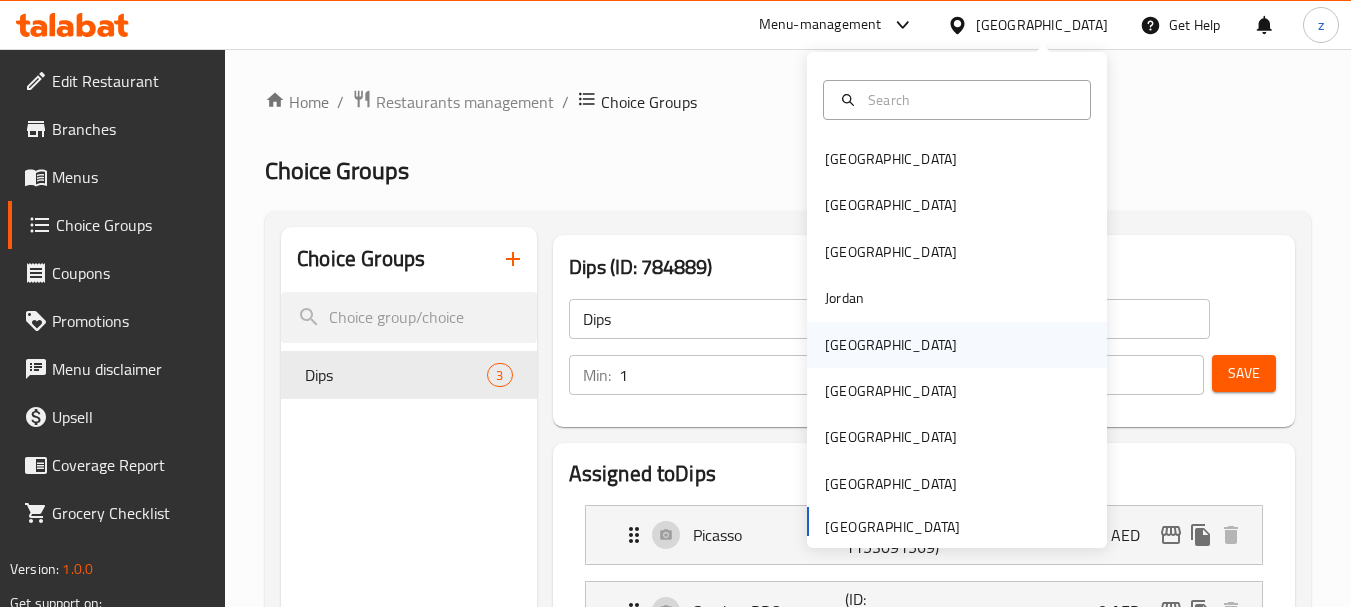 click on "[GEOGRAPHIC_DATA]" at bounding box center [957, 345] 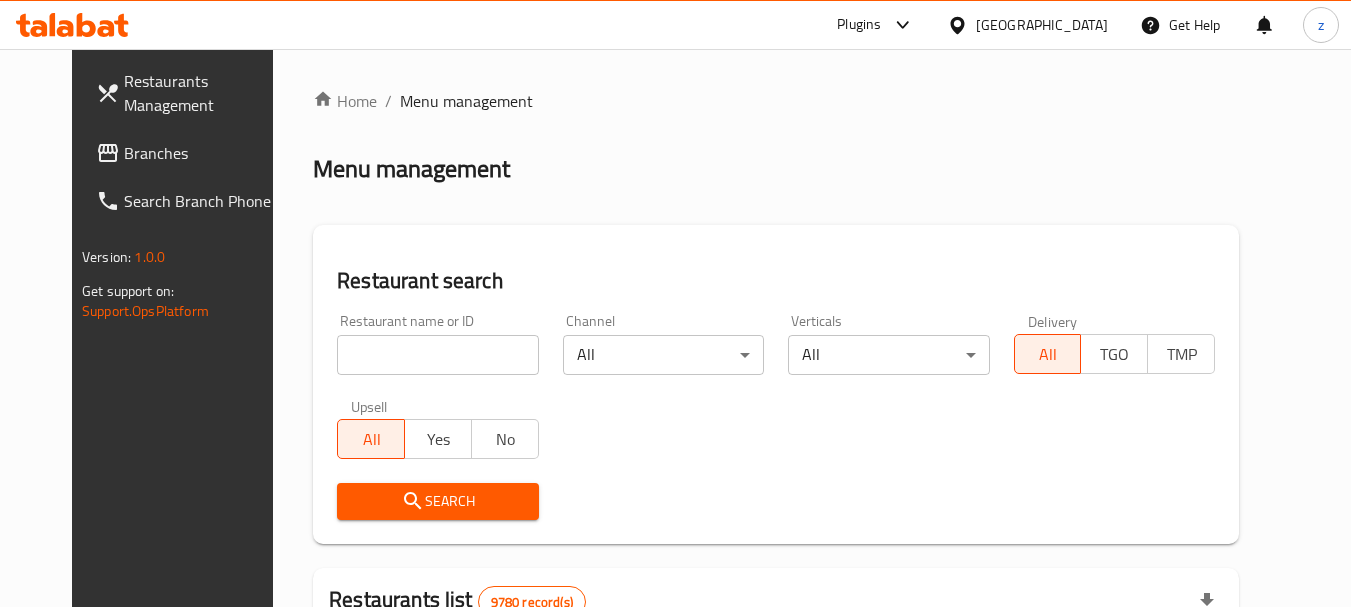 click on "Branches" at bounding box center [203, 153] 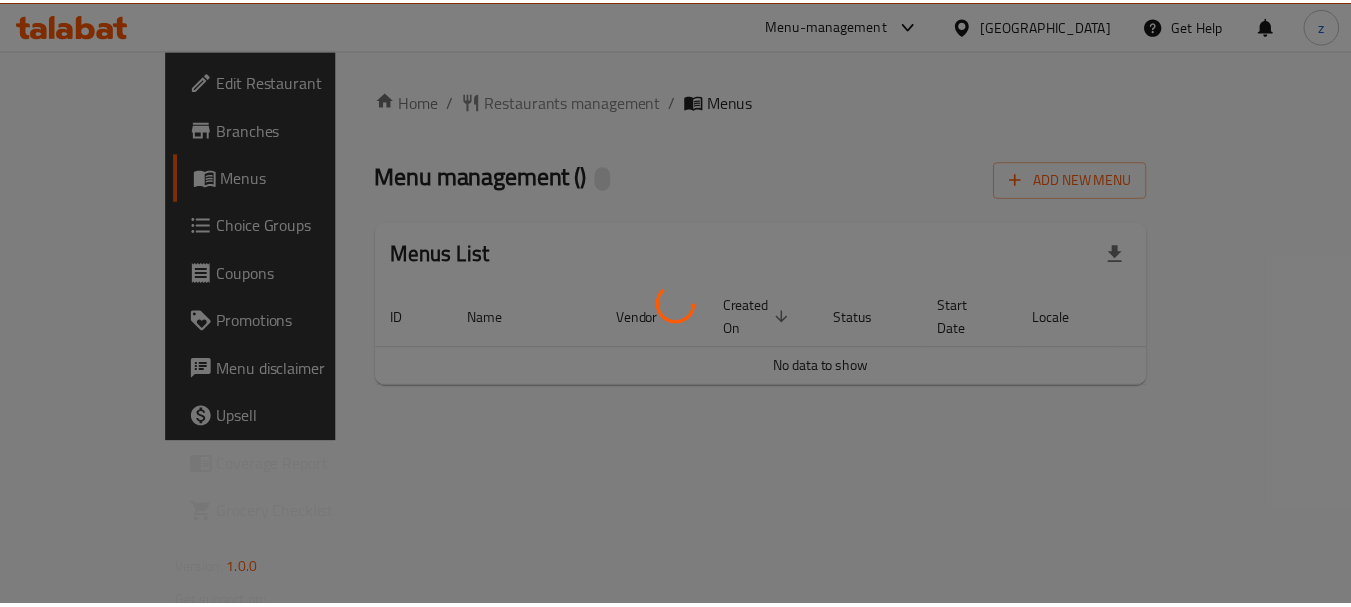 scroll, scrollTop: 0, scrollLeft: 0, axis: both 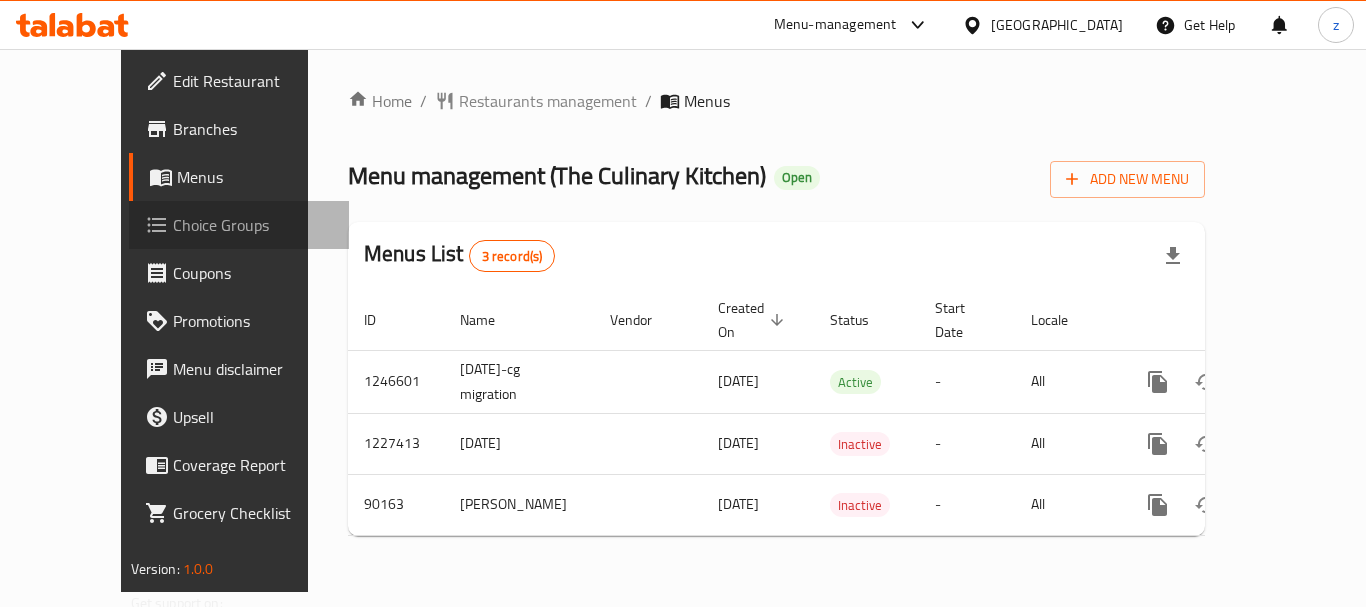 click on "Choice Groups" at bounding box center [253, 225] 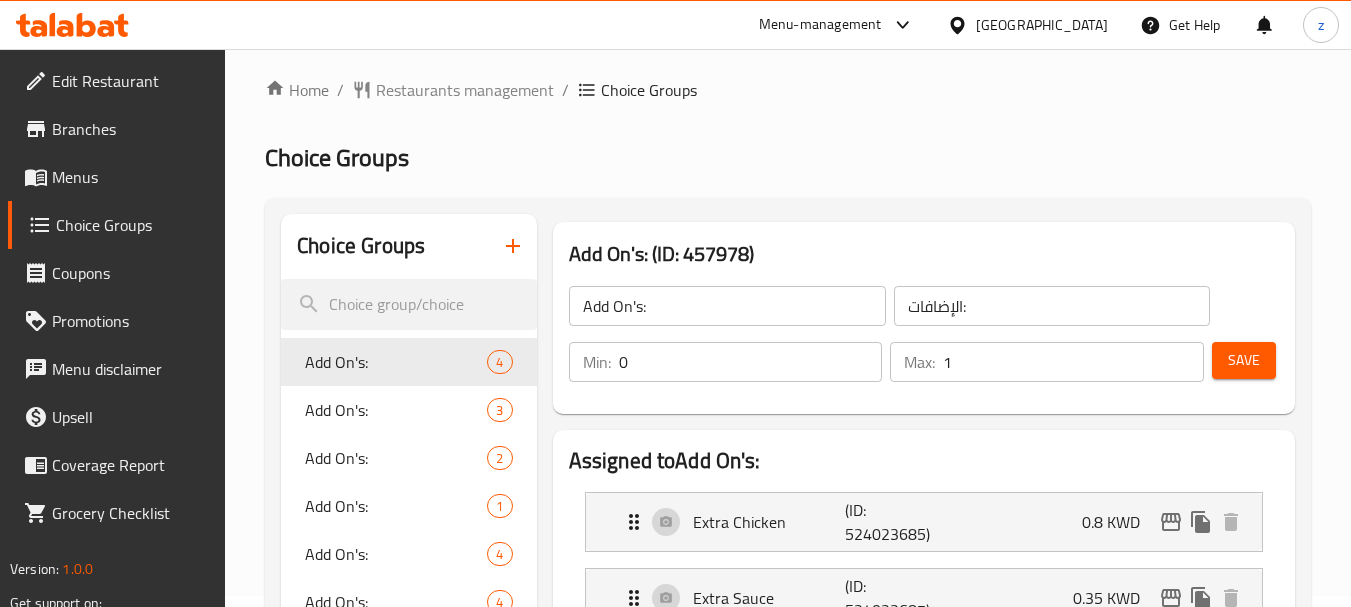 scroll, scrollTop: 0, scrollLeft: 0, axis: both 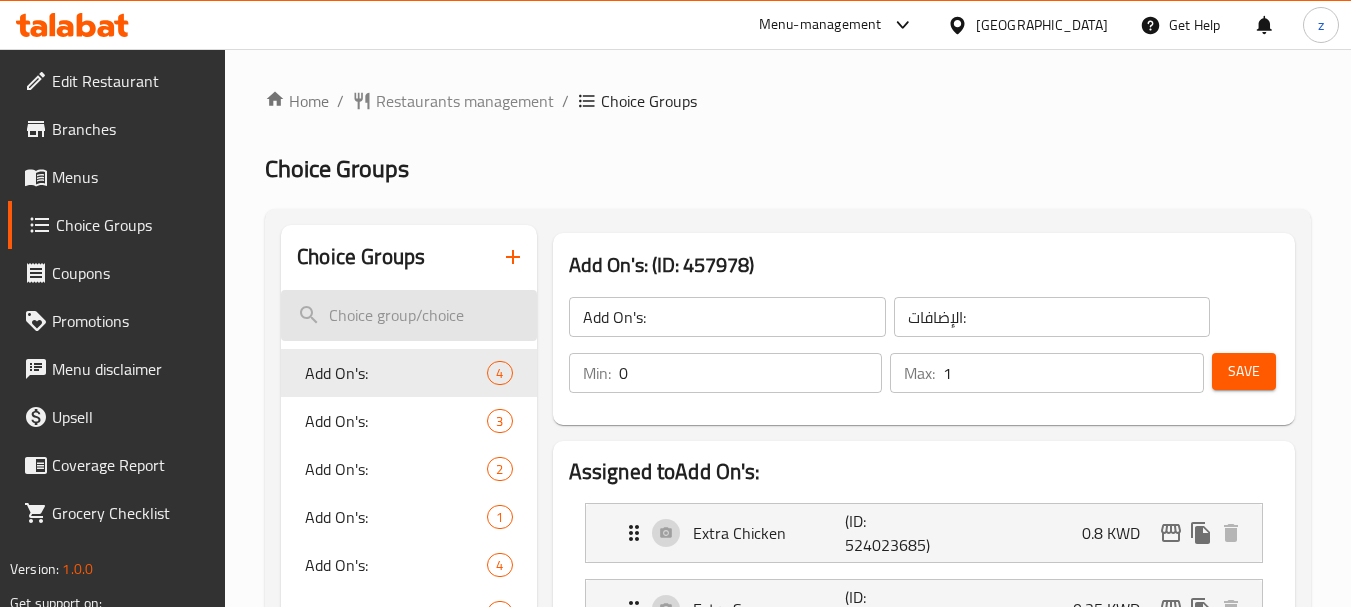 click at bounding box center (408, 315) 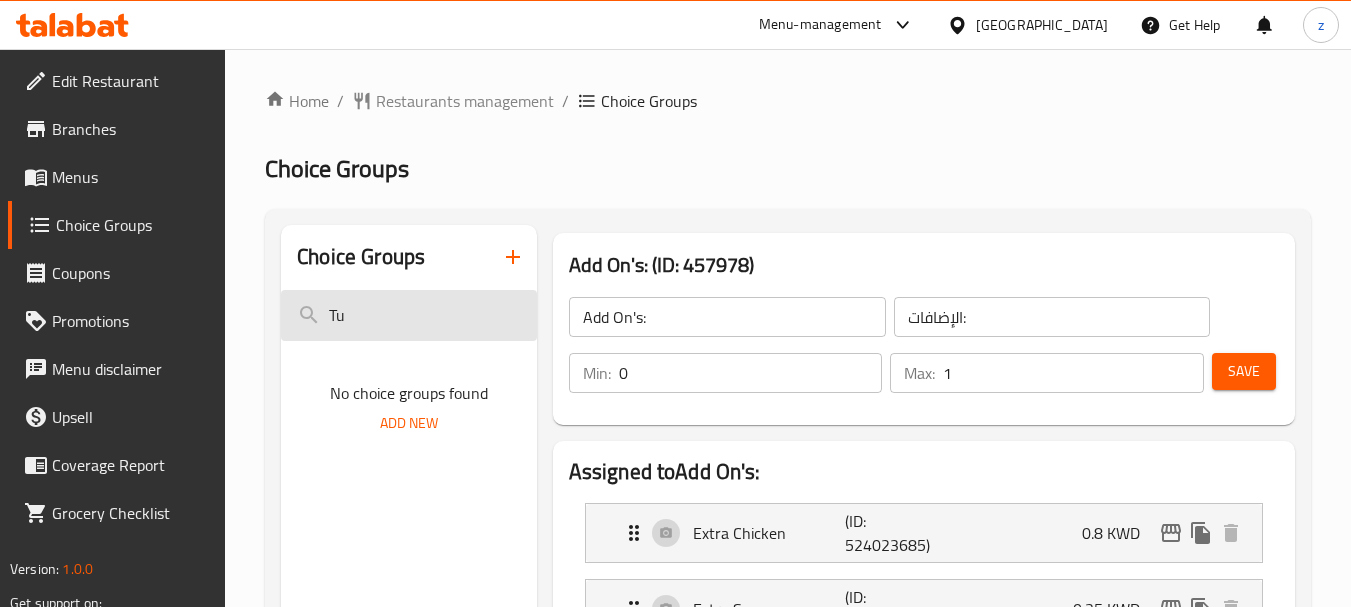 type on "T" 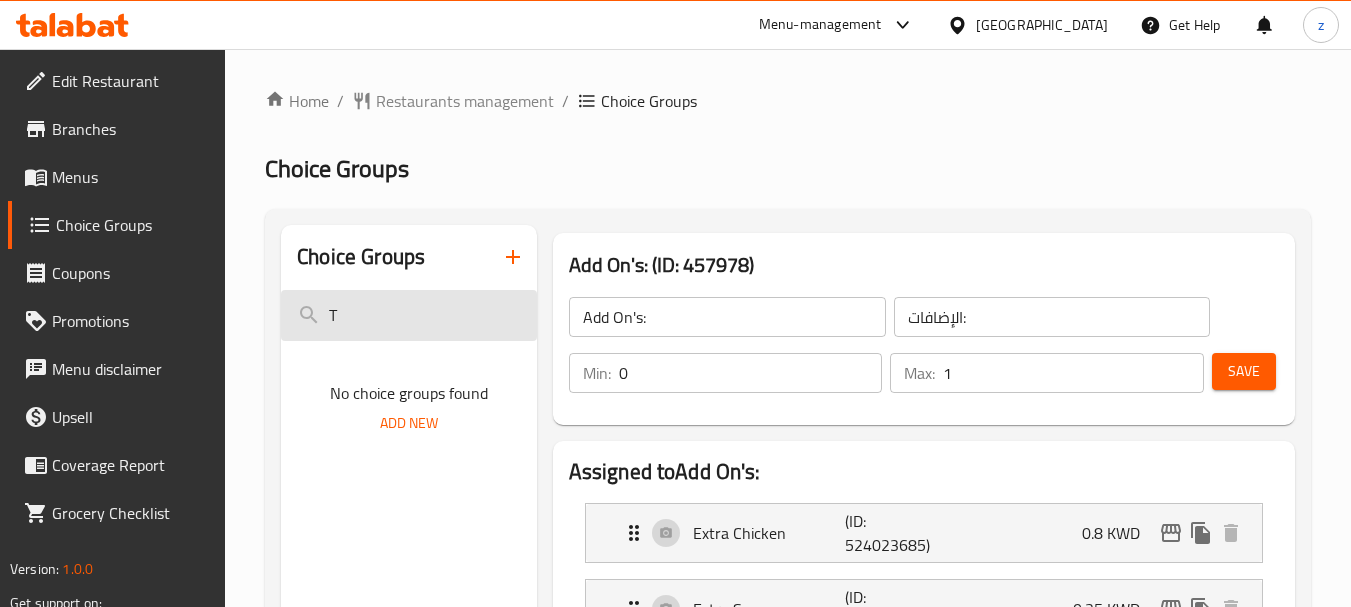 type 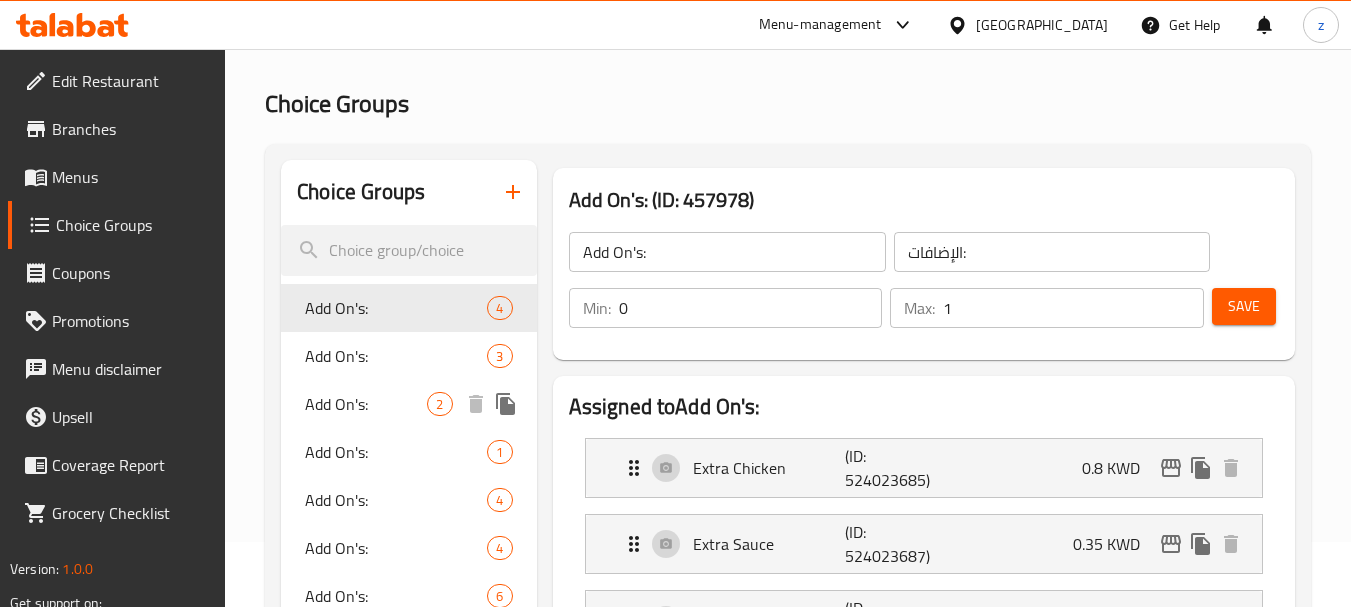 scroll, scrollTop: 100, scrollLeft: 0, axis: vertical 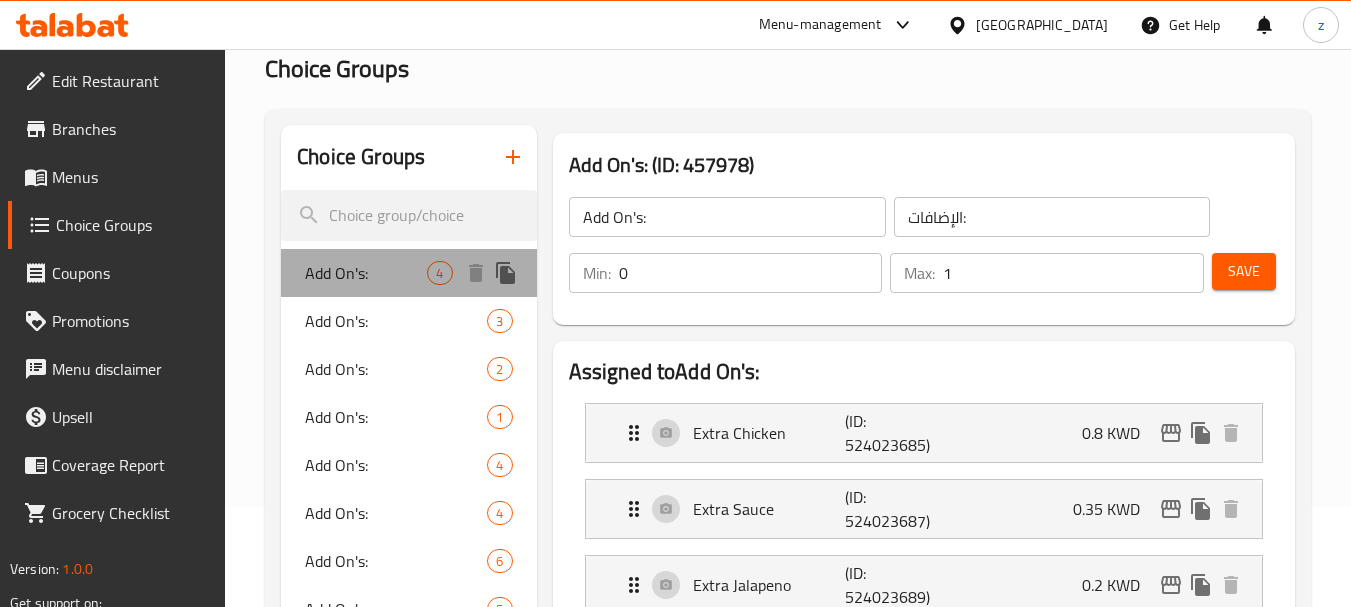 click on "Add On's:" at bounding box center [366, 273] 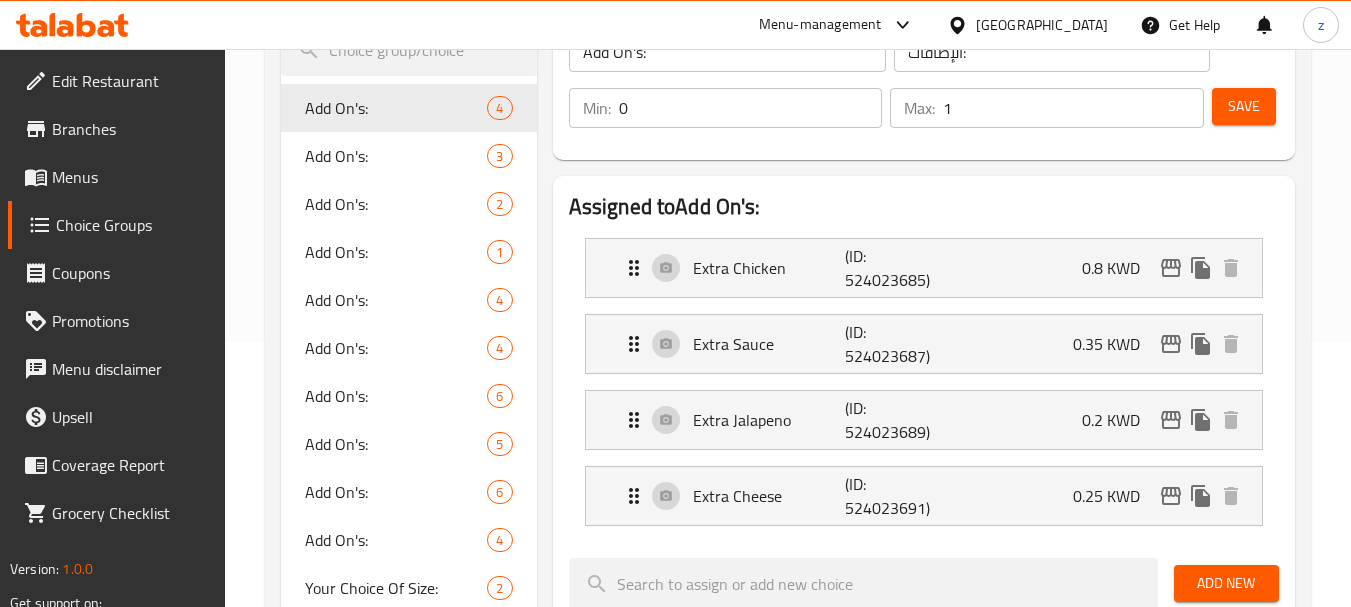 scroll, scrollTop: 300, scrollLeft: 0, axis: vertical 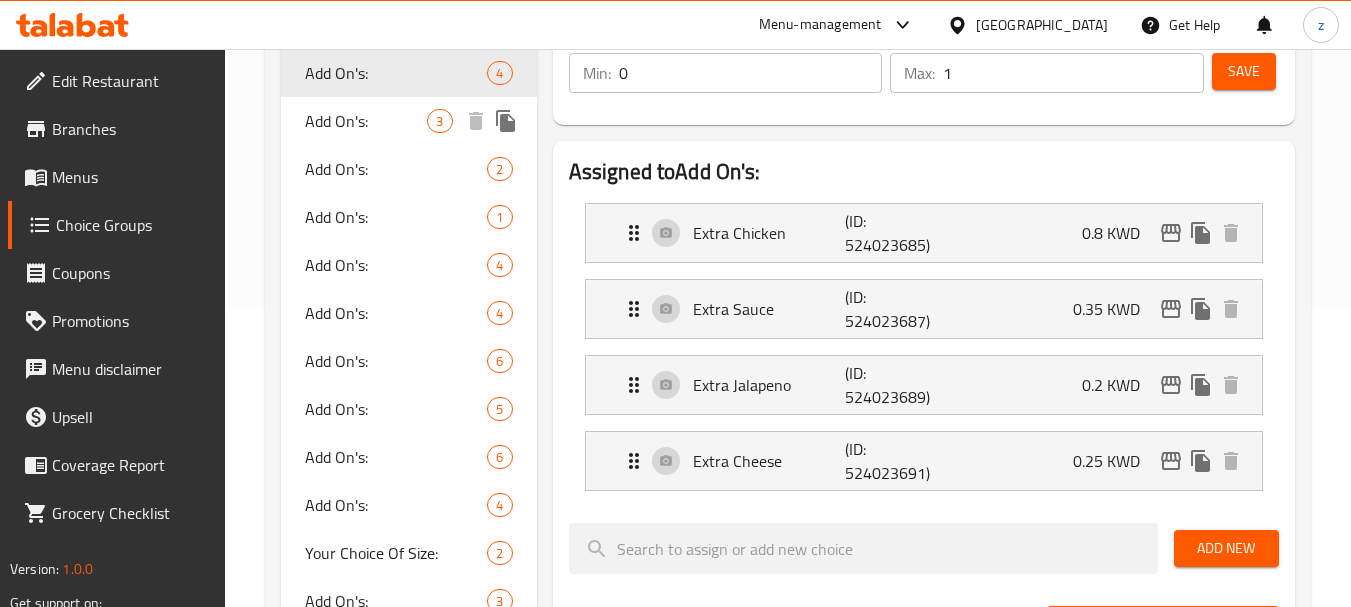 click on "Add On's:" at bounding box center (366, 121) 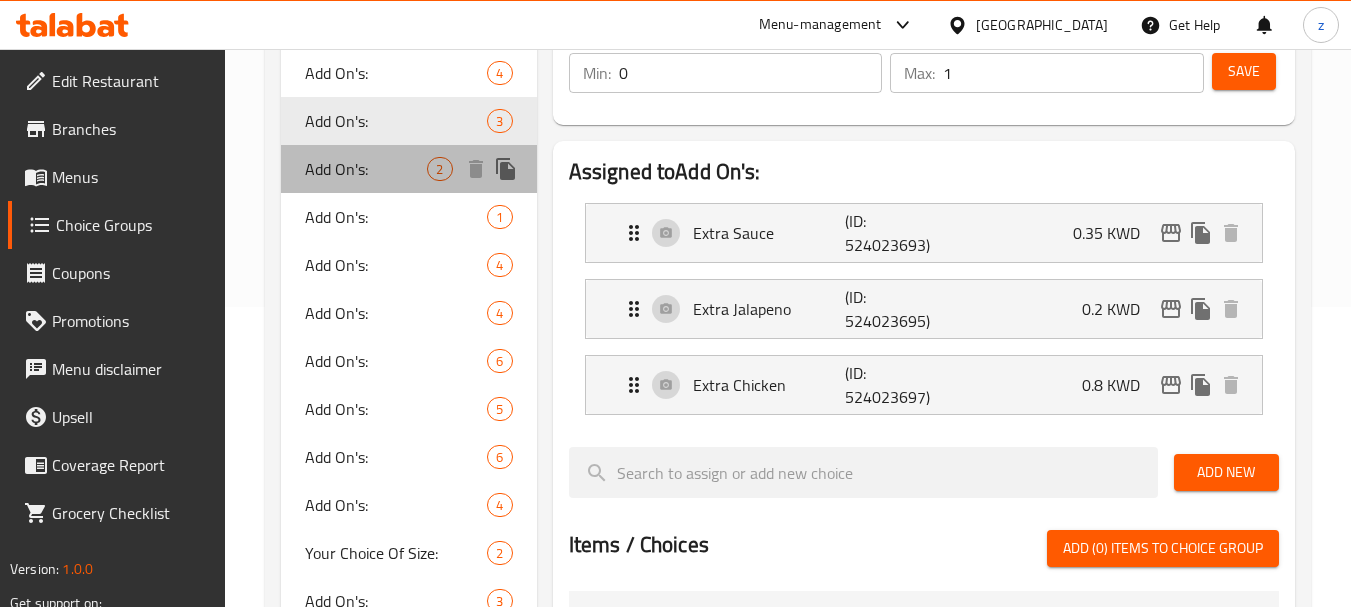 click on "Add On's:" at bounding box center [366, 169] 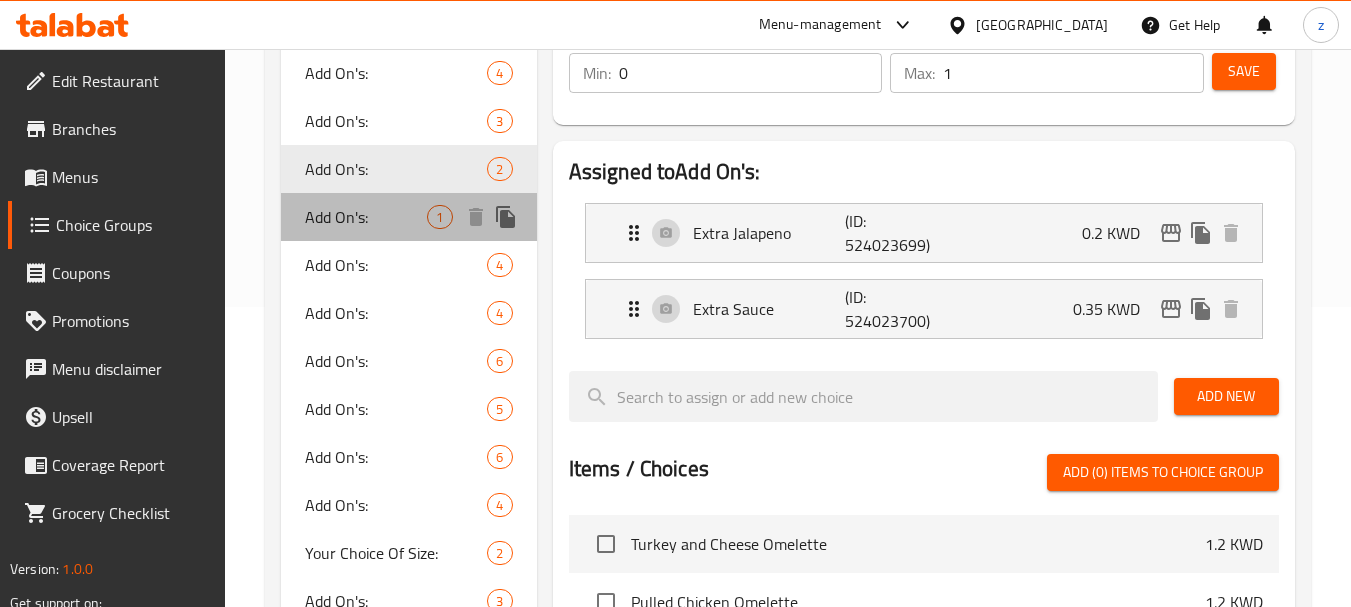 click on "Add On's:" at bounding box center (366, 217) 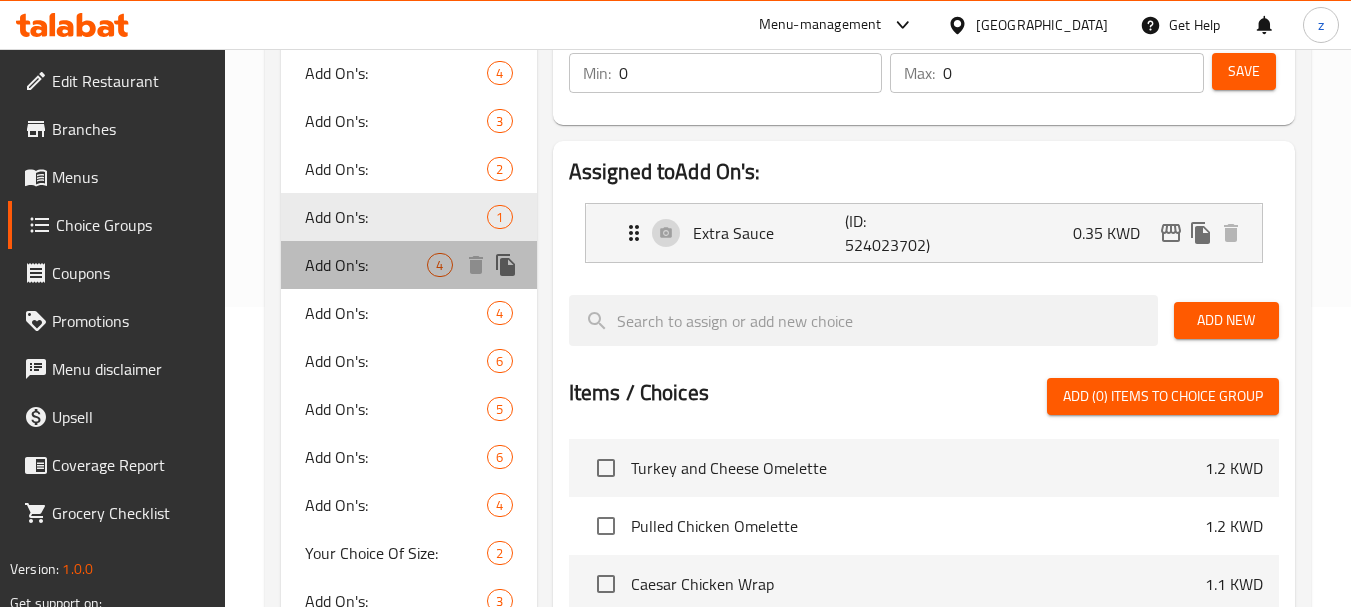 click on "Add On's:" at bounding box center (366, 265) 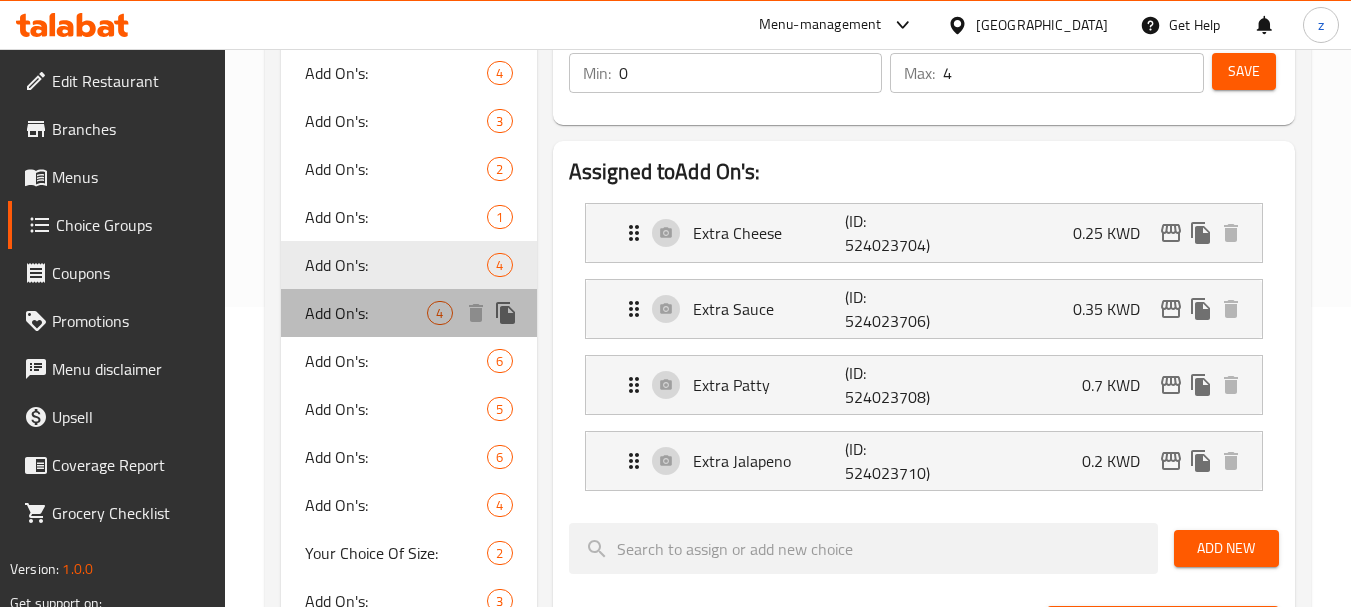 click on "Add On's:" at bounding box center [366, 313] 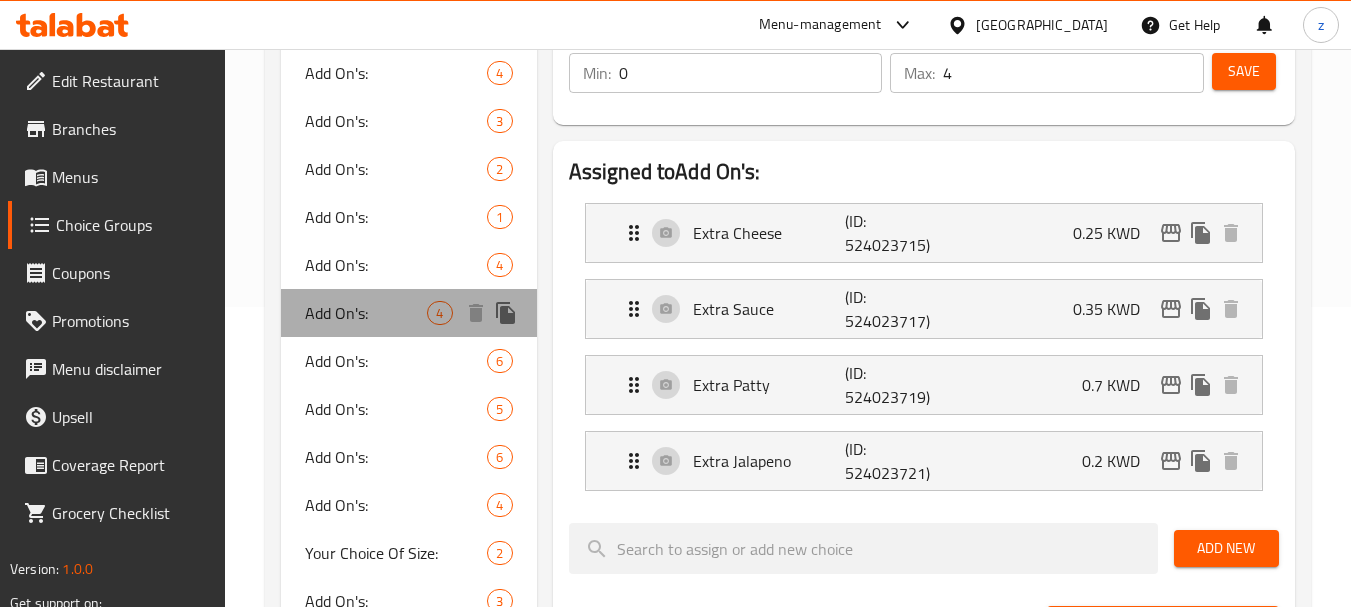 click on "Add On's:" at bounding box center [366, 313] 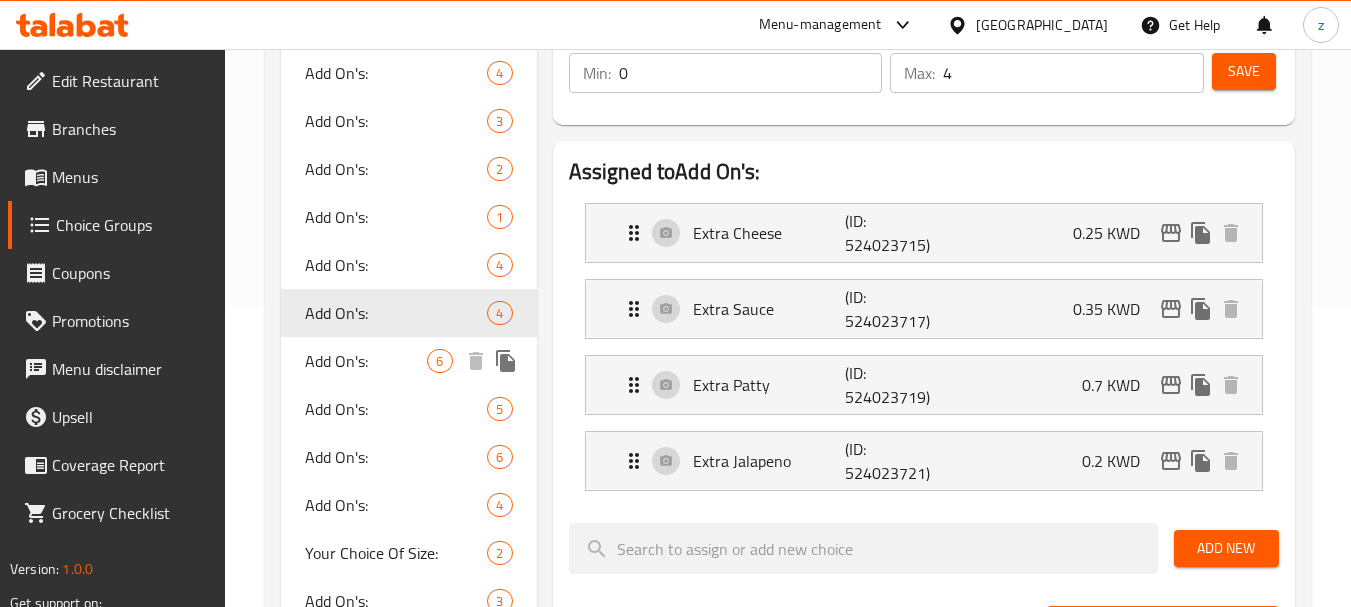 click on "Add On's:" at bounding box center (366, 361) 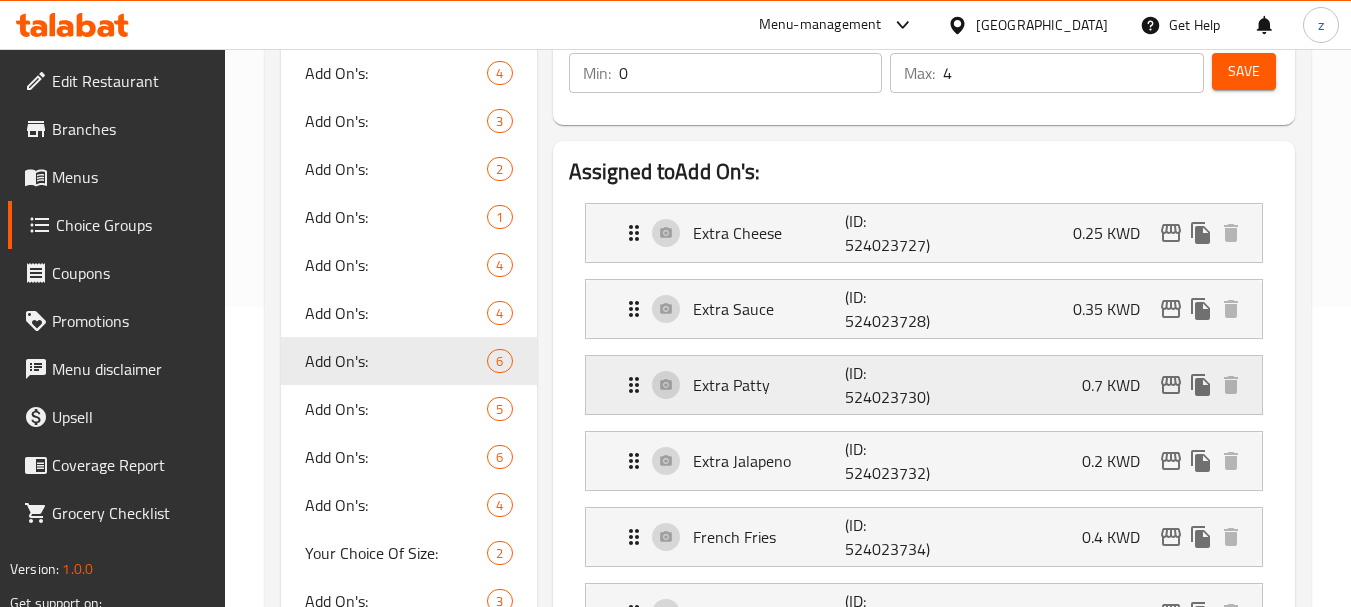 scroll, scrollTop: 400, scrollLeft: 0, axis: vertical 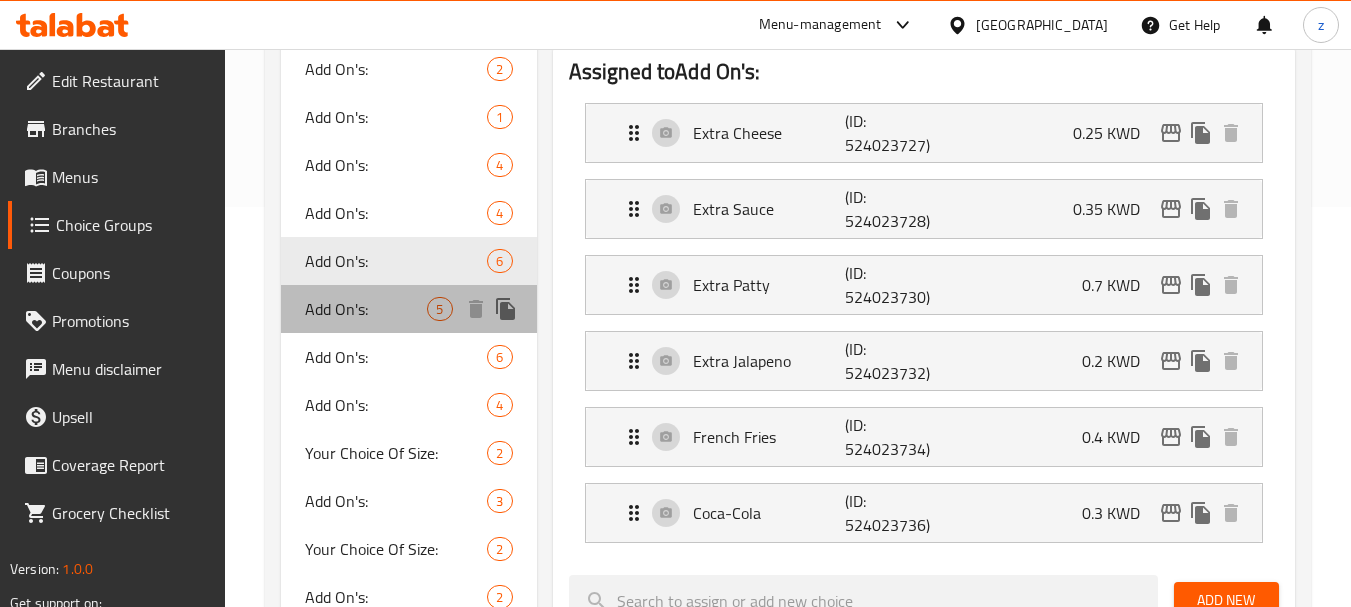 click on "Add On's:" at bounding box center (366, 309) 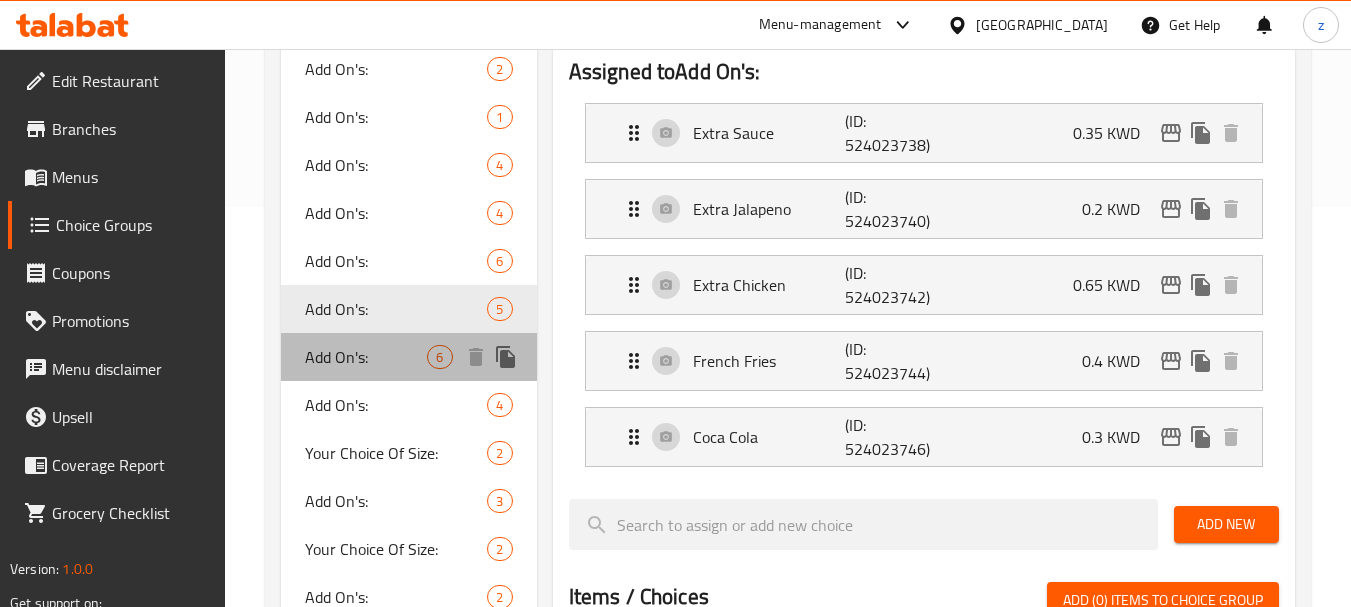click on "Add On's:" at bounding box center (366, 357) 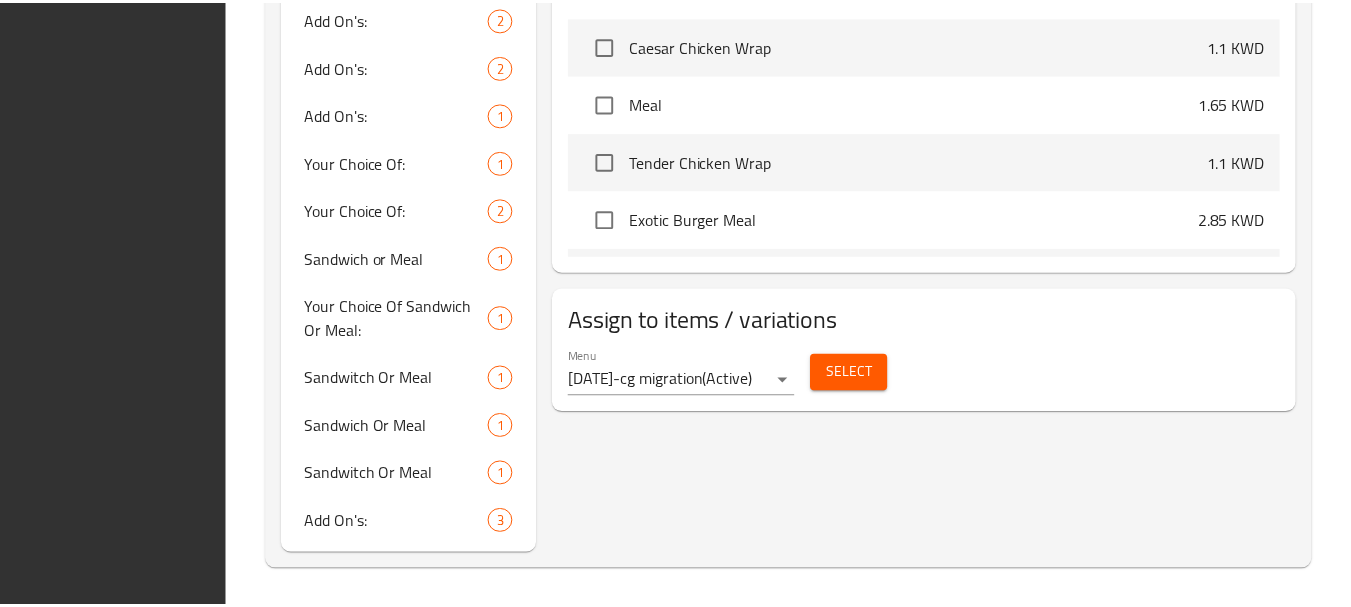 scroll, scrollTop: 1222, scrollLeft: 0, axis: vertical 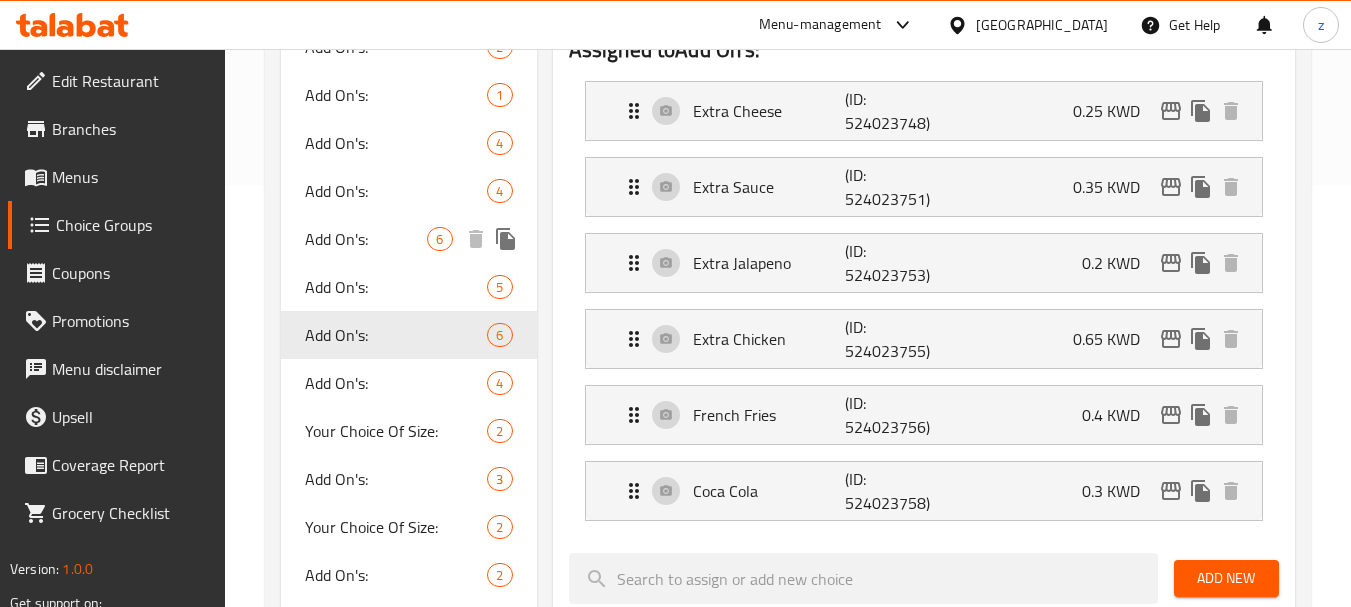 click on "Add On's:" at bounding box center (366, 239) 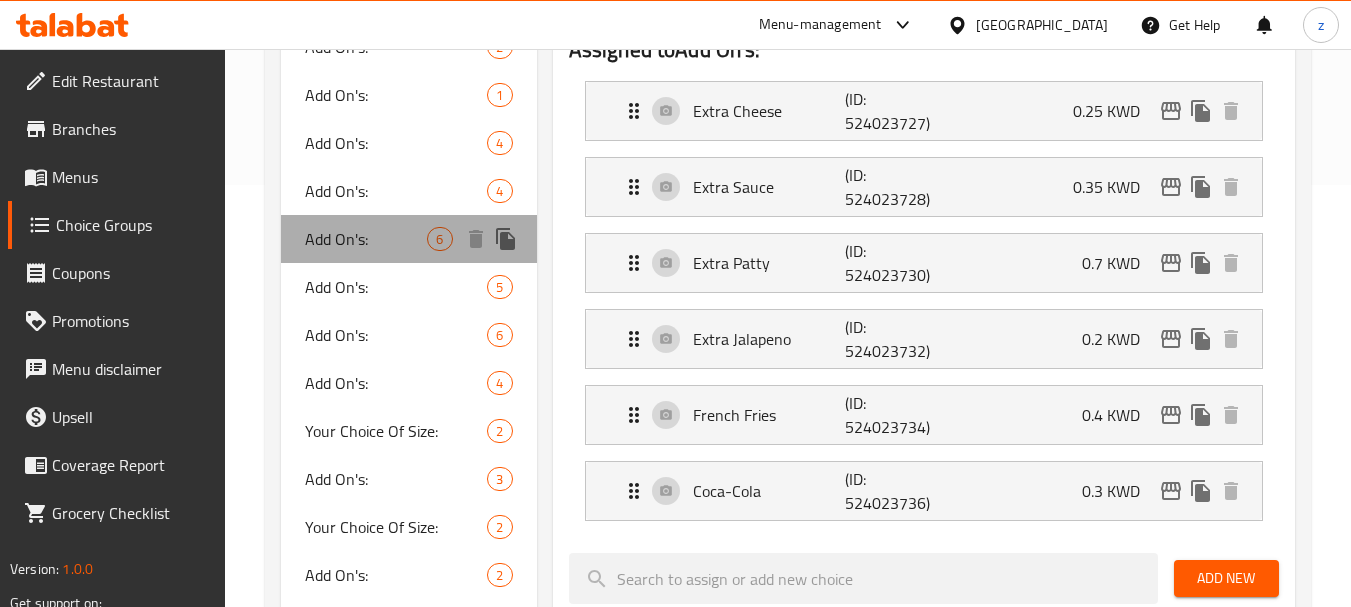 click on "Add On's:" at bounding box center (366, 239) 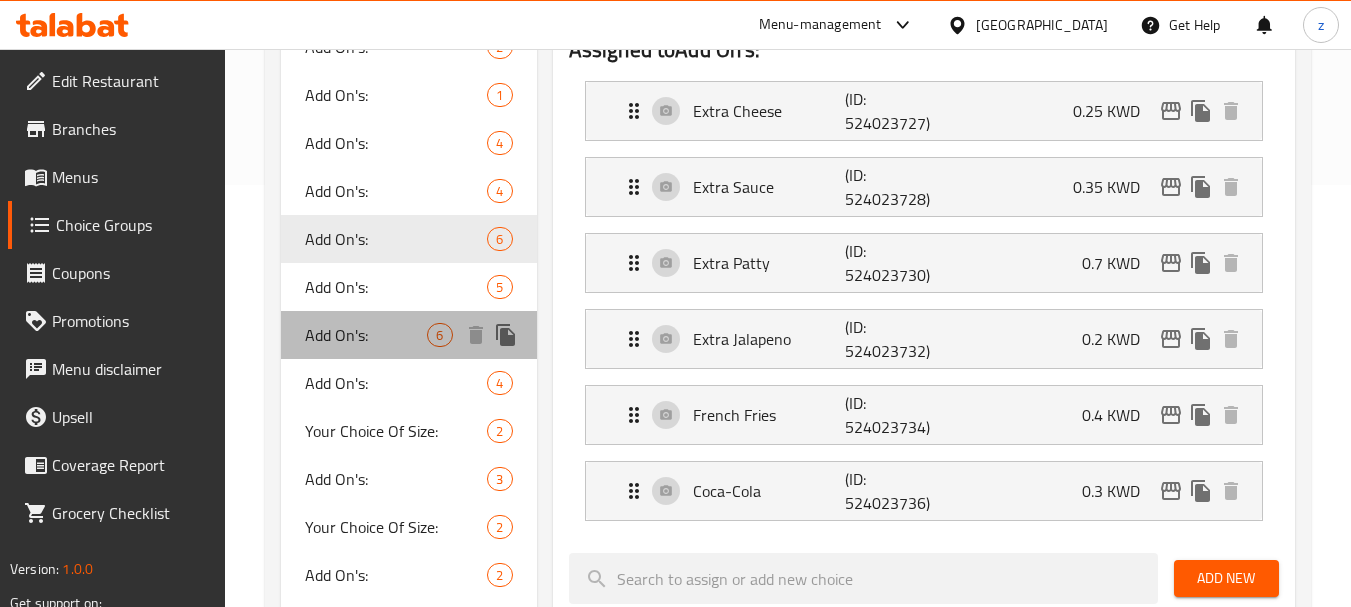 click on "Add On's:" at bounding box center [366, 335] 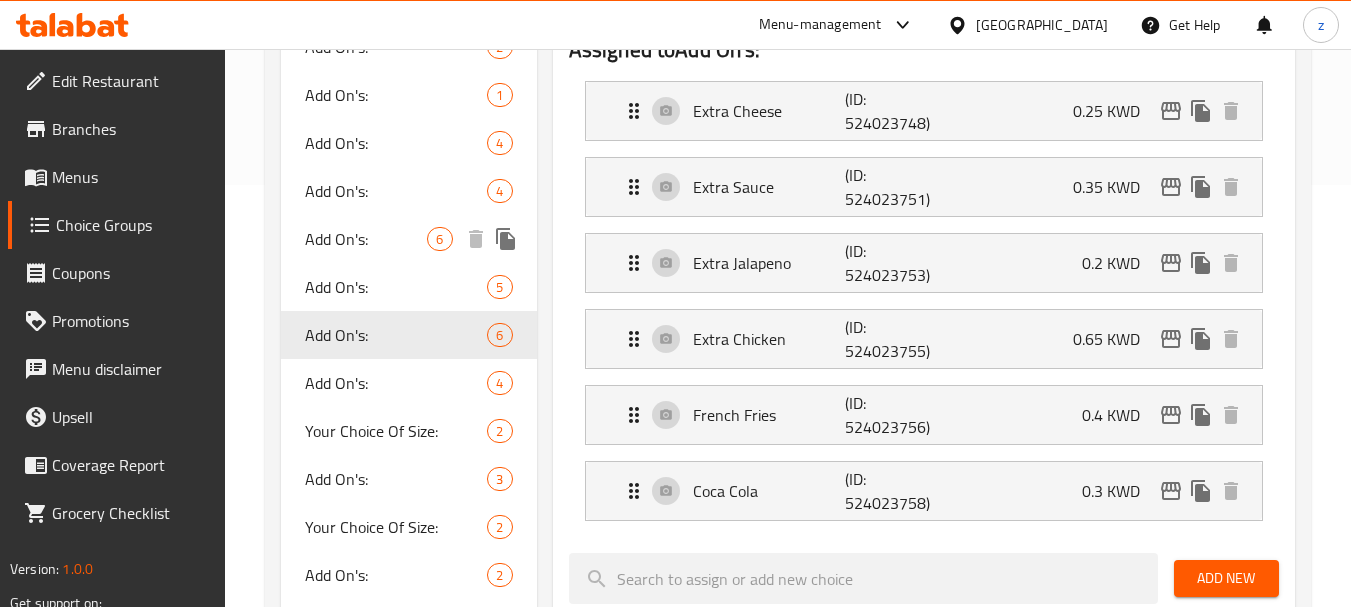 click on "Add On's:" at bounding box center (366, 239) 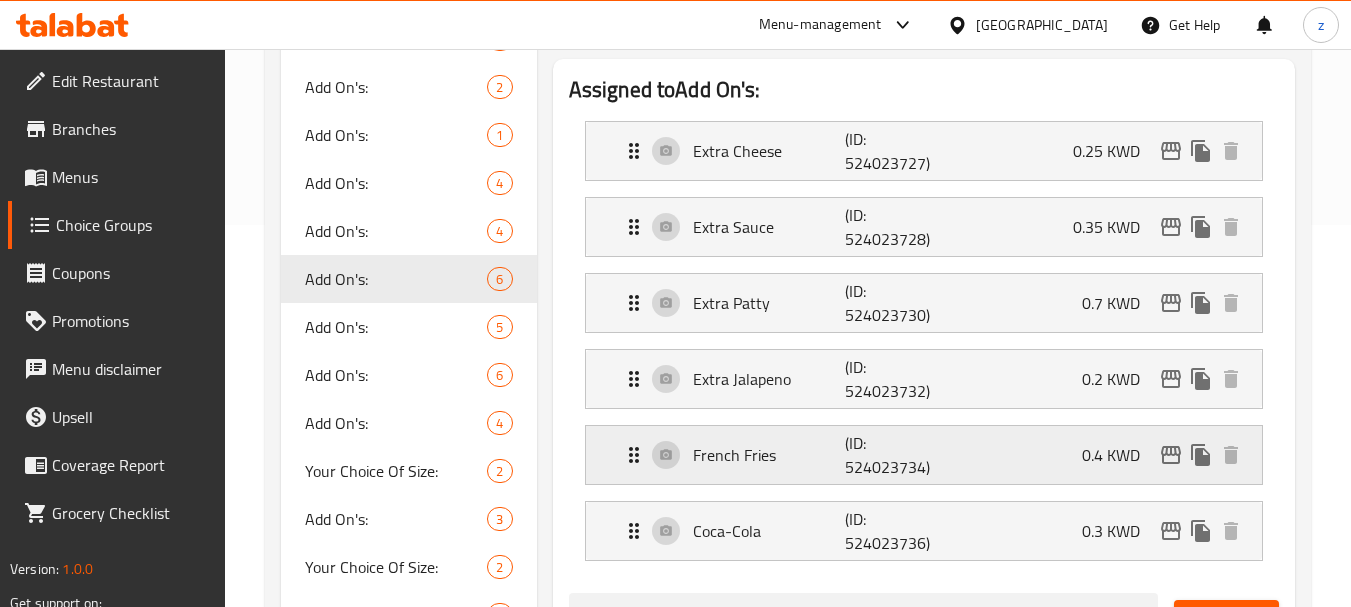 scroll, scrollTop: 322, scrollLeft: 0, axis: vertical 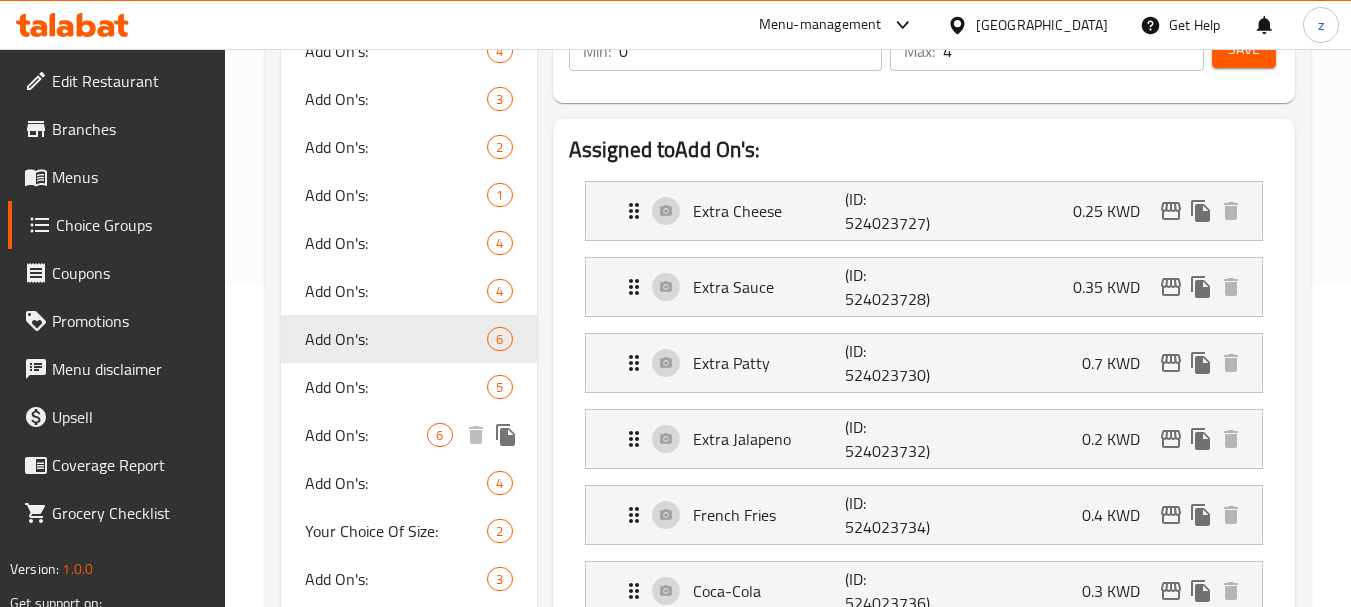 click on "Add On's:" at bounding box center (366, 435) 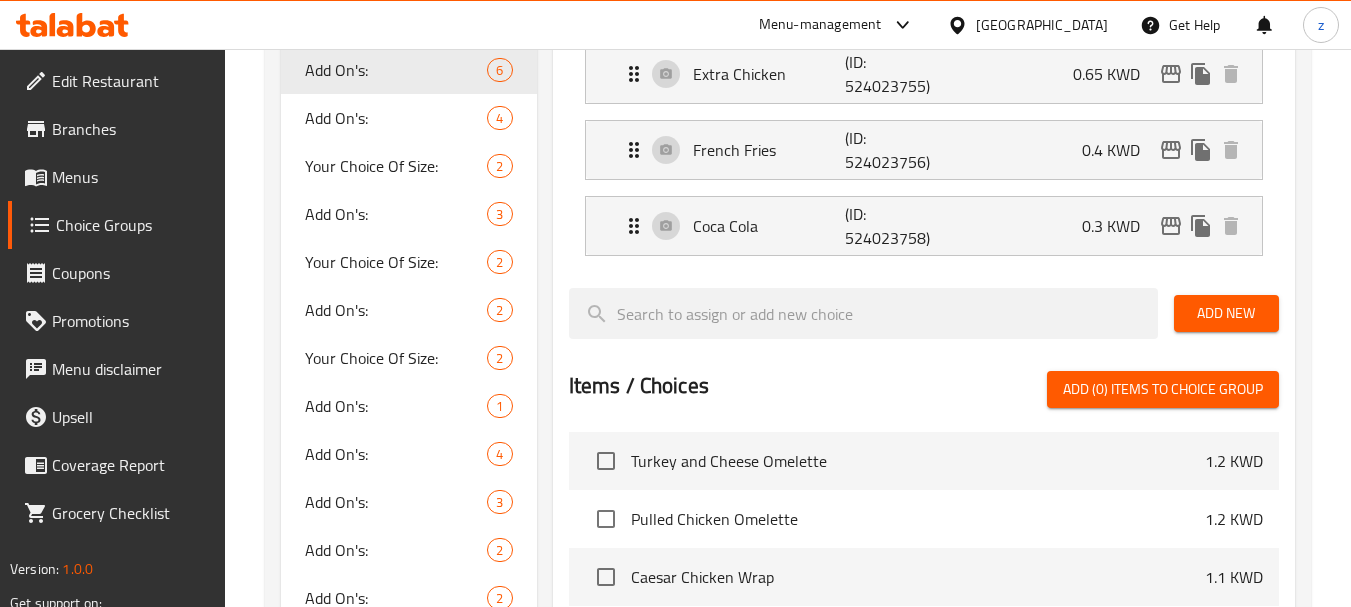 scroll, scrollTop: 722, scrollLeft: 0, axis: vertical 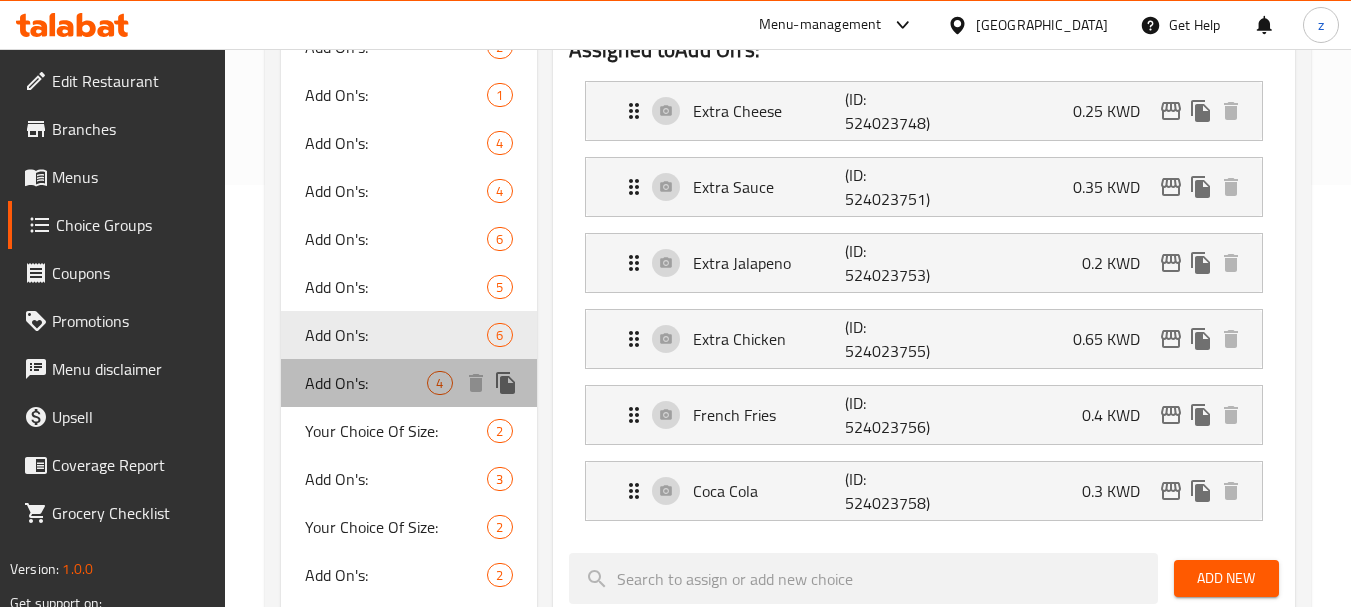 click on "Add On's:" at bounding box center (366, 383) 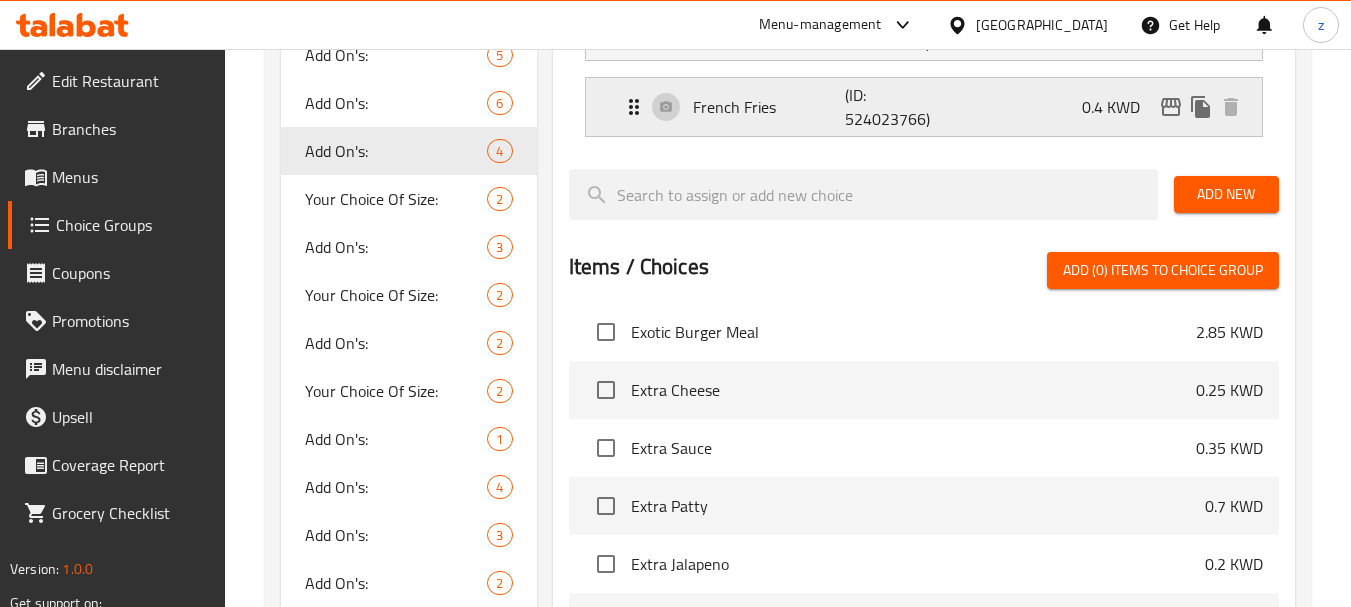 scroll, scrollTop: 722, scrollLeft: 0, axis: vertical 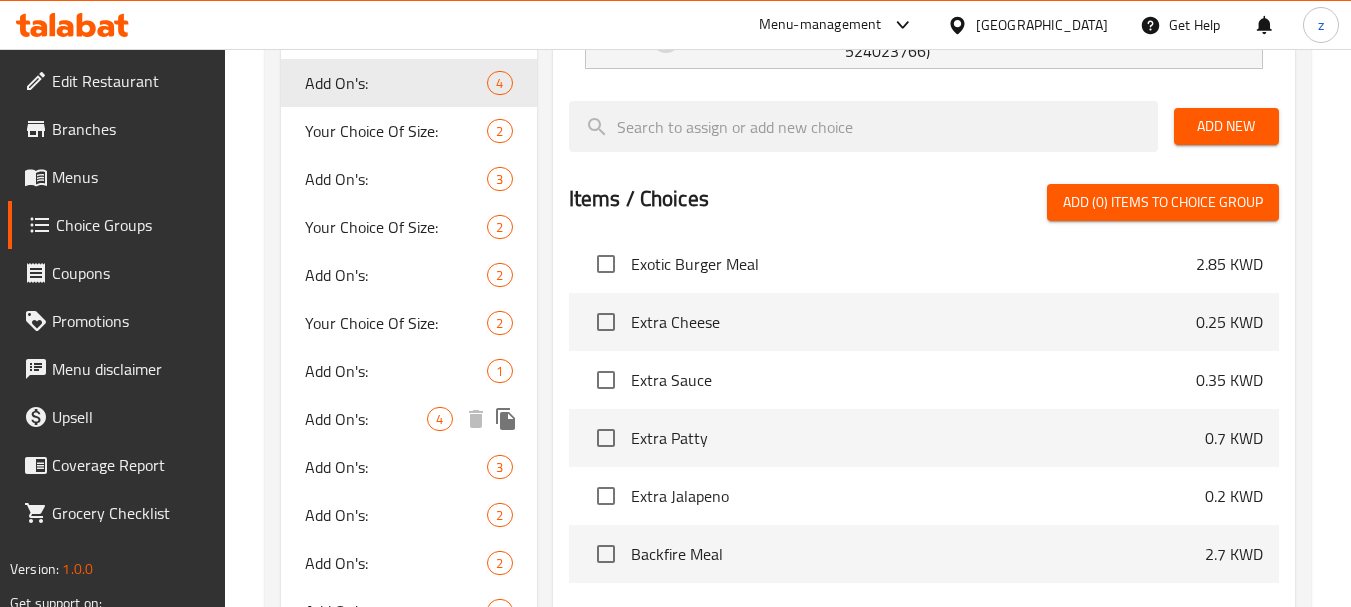 click on "Add On's:" at bounding box center (366, 419) 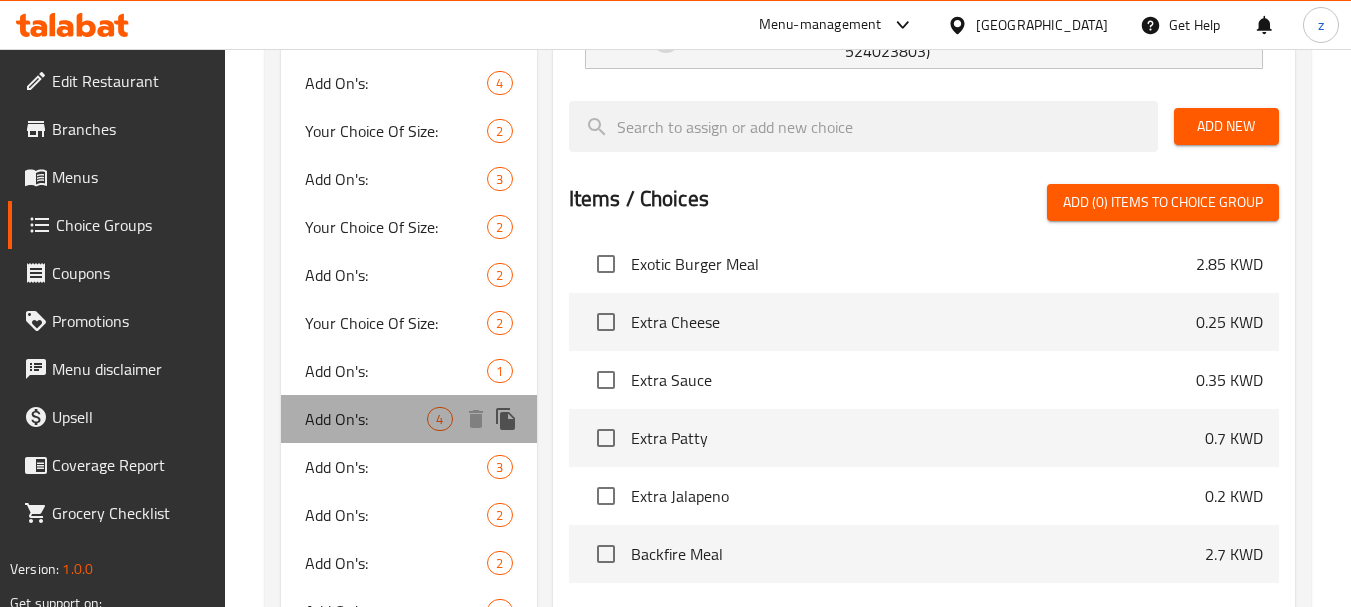 click on "Add On's:" at bounding box center [366, 419] 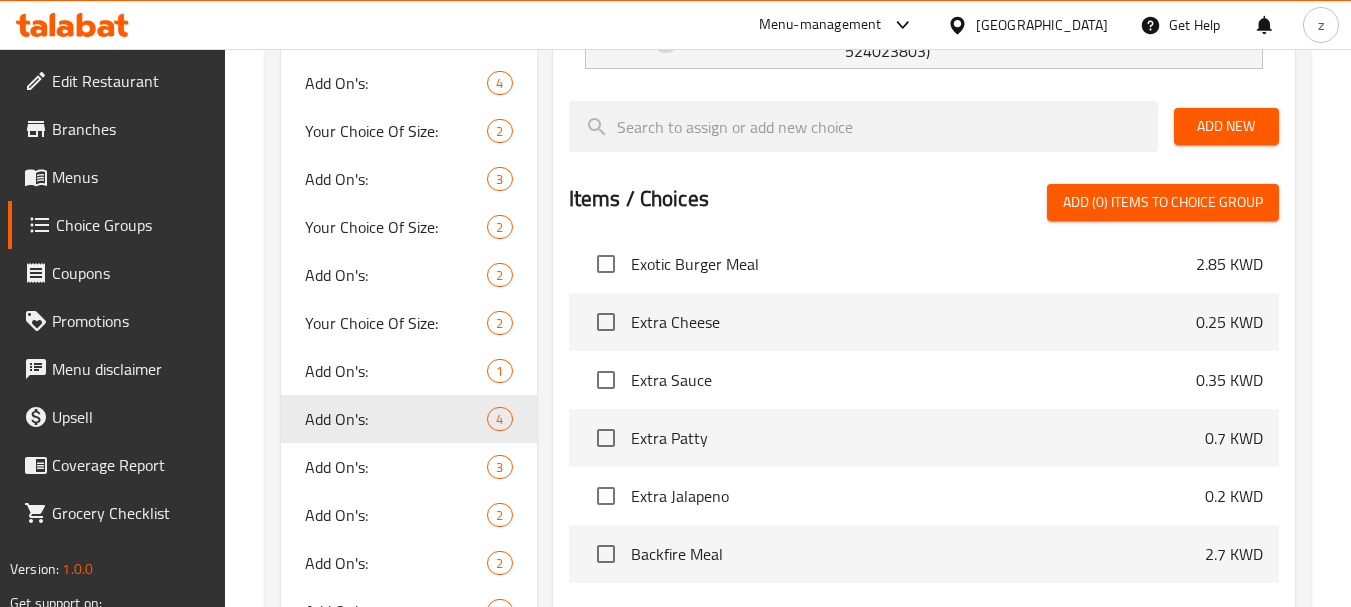 scroll, scrollTop: 0, scrollLeft: 0, axis: both 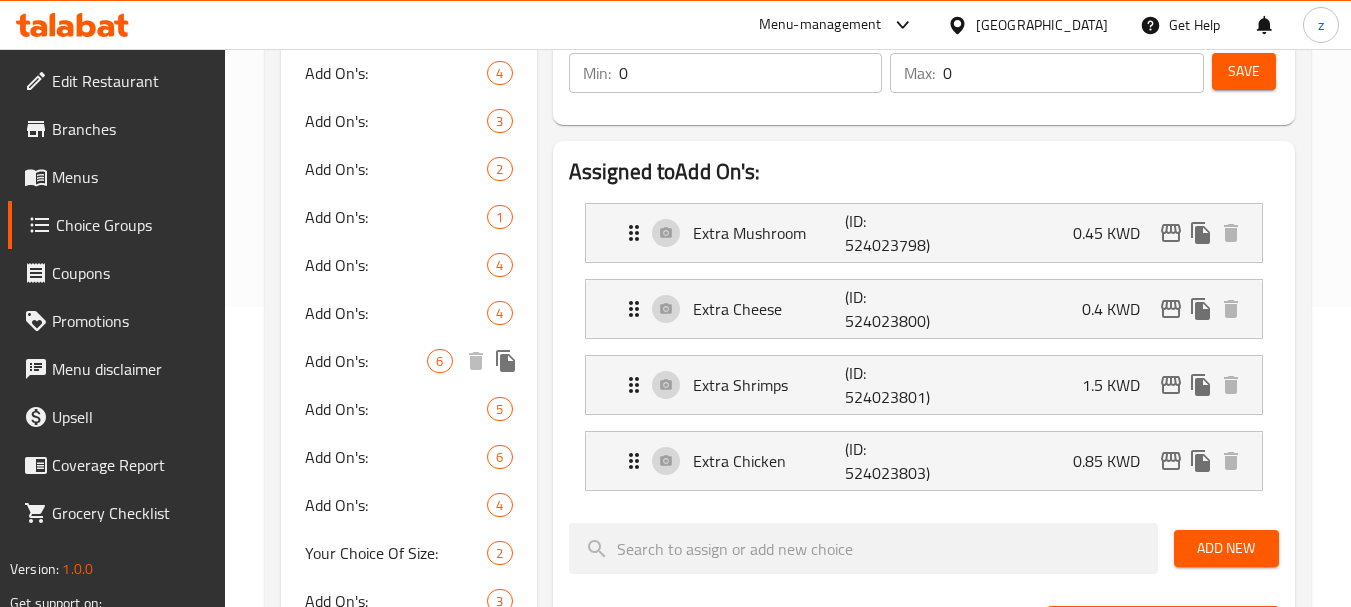 click on "Add On's:" at bounding box center [366, 361] 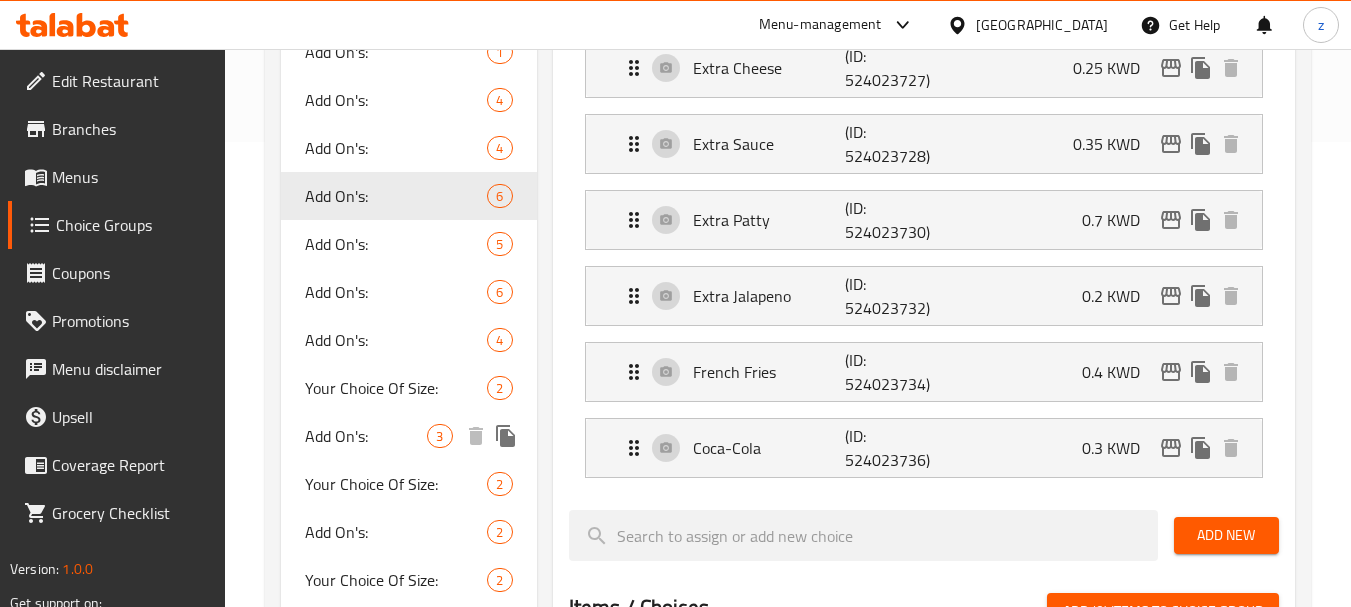 scroll, scrollTop: 500, scrollLeft: 0, axis: vertical 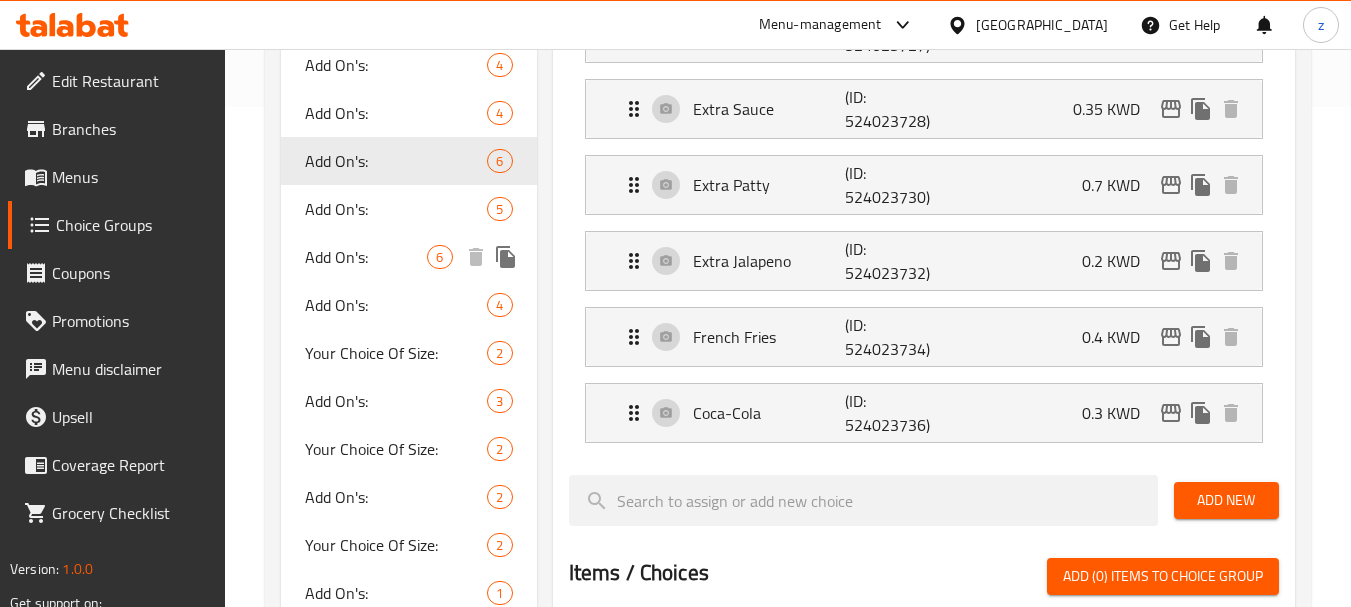 click on "Add On's:" at bounding box center (366, 257) 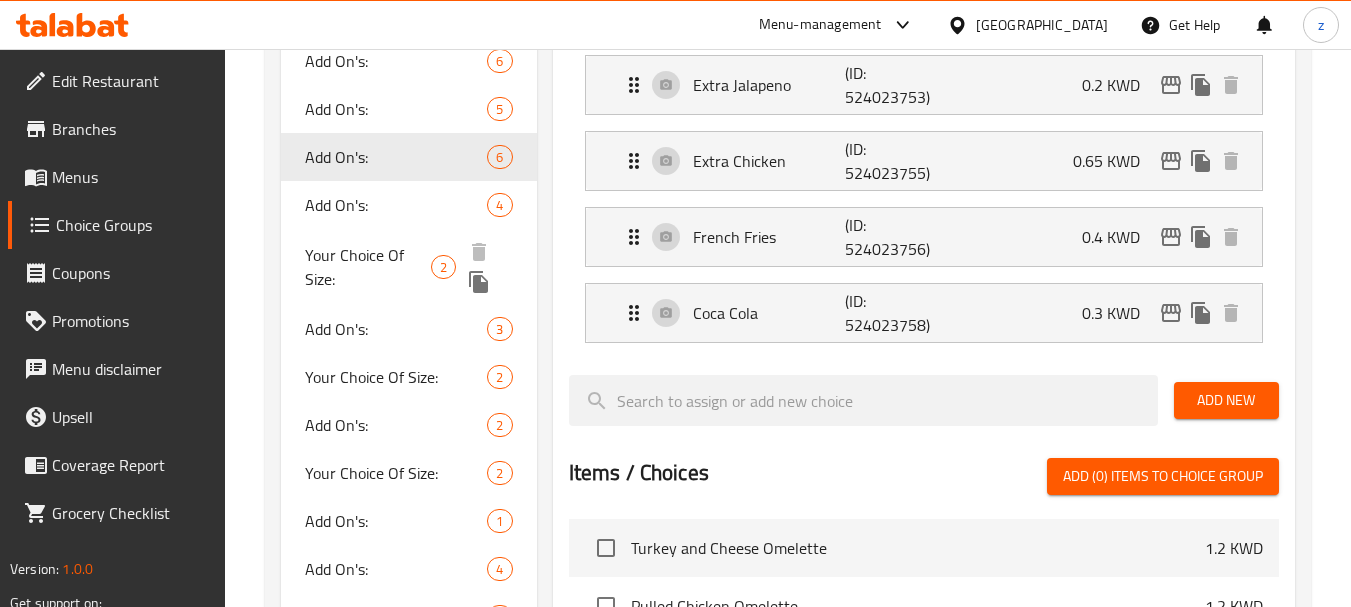 scroll, scrollTop: 800, scrollLeft: 0, axis: vertical 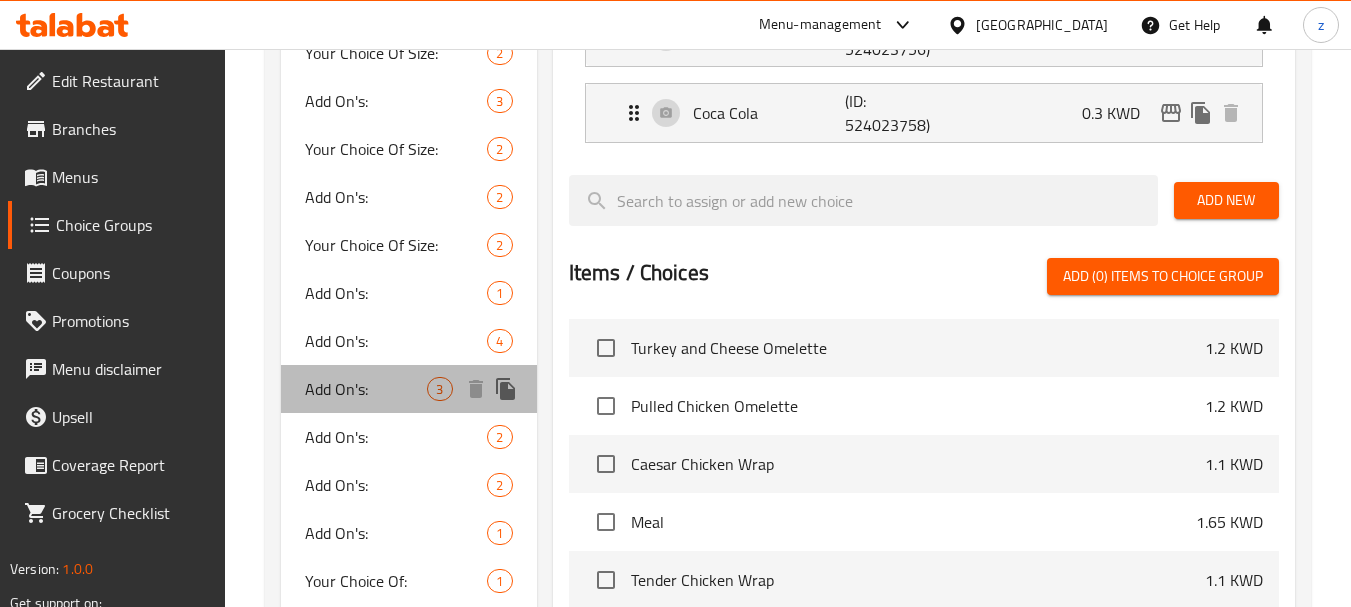 click on "Add On's:" at bounding box center [366, 389] 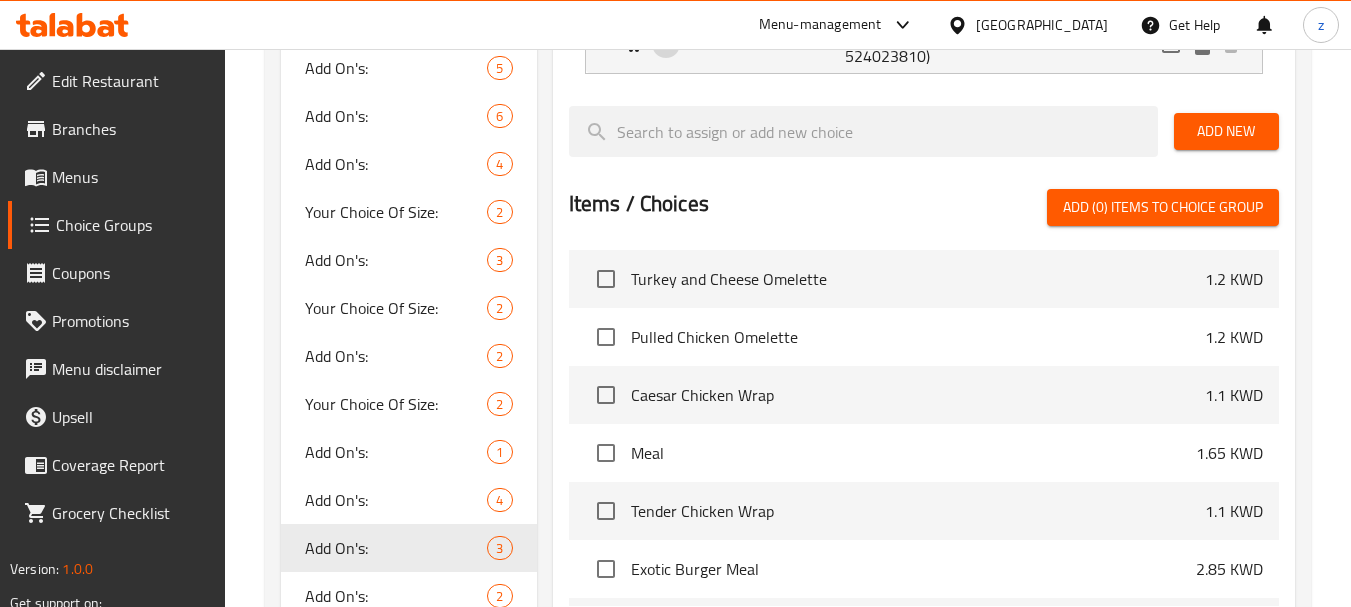 scroll, scrollTop: 400, scrollLeft: 0, axis: vertical 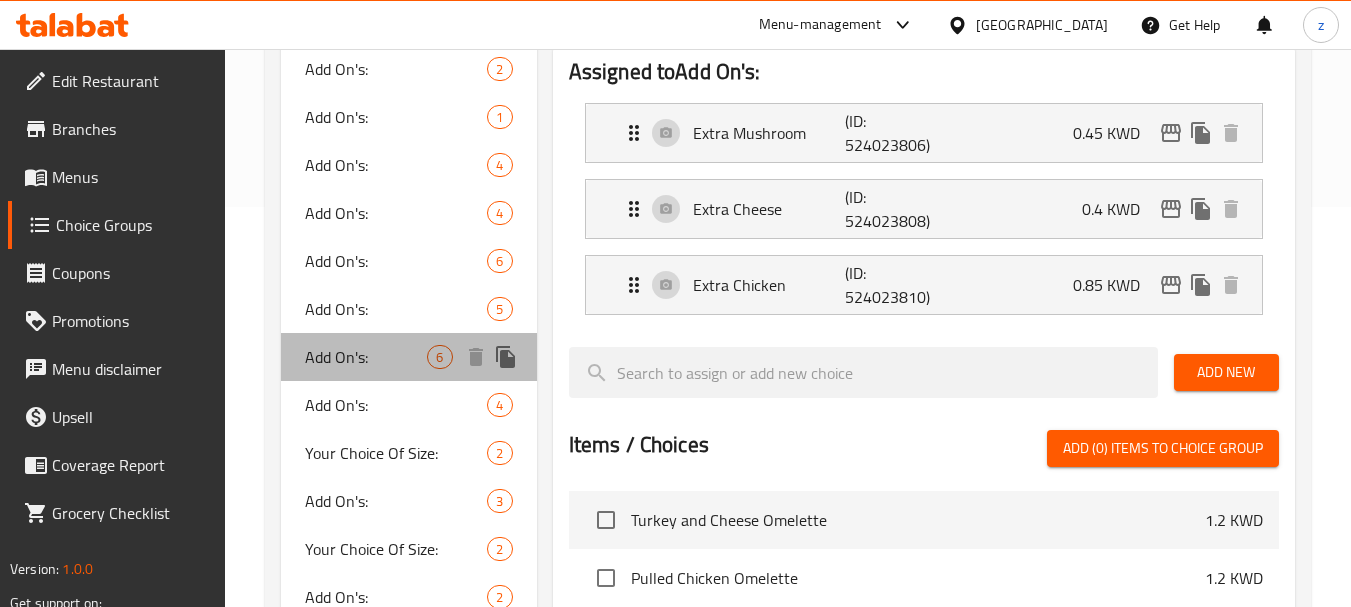 click on "Add On's:" at bounding box center [366, 357] 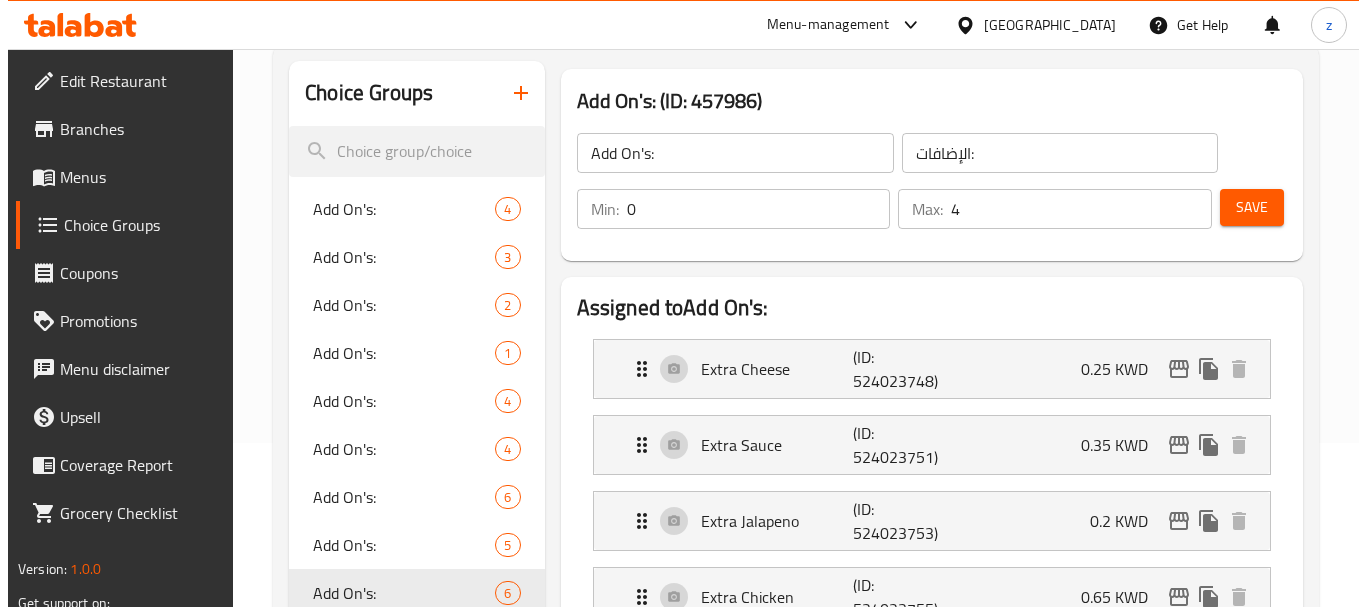 scroll, scrollTop: 0, scrollLeft: 0, axis: both 